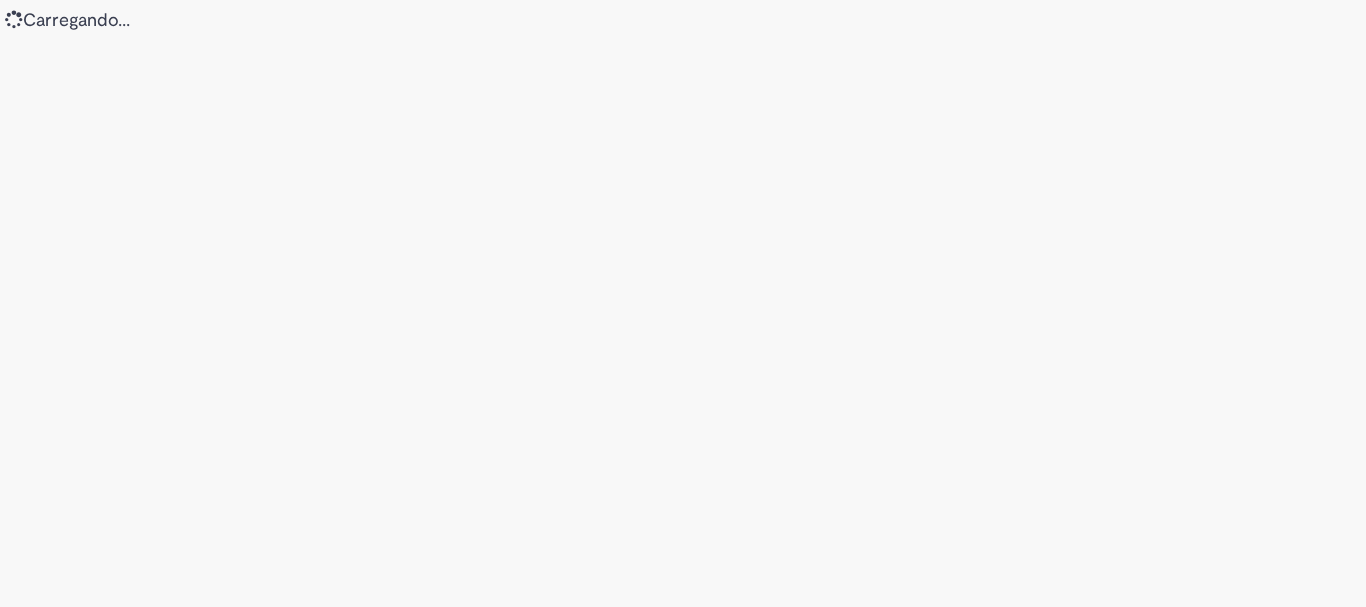 scroll, scrollTop: 0, scrollLeft: 0, axis: both 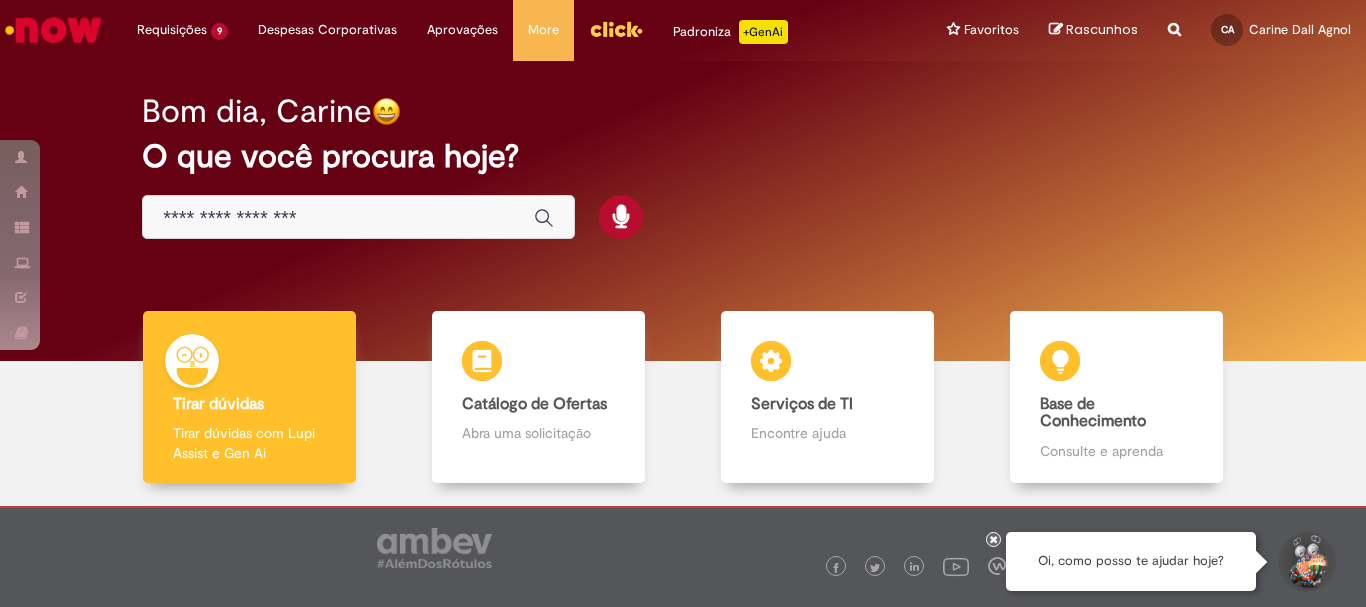 click at bounding box center [358, 217] 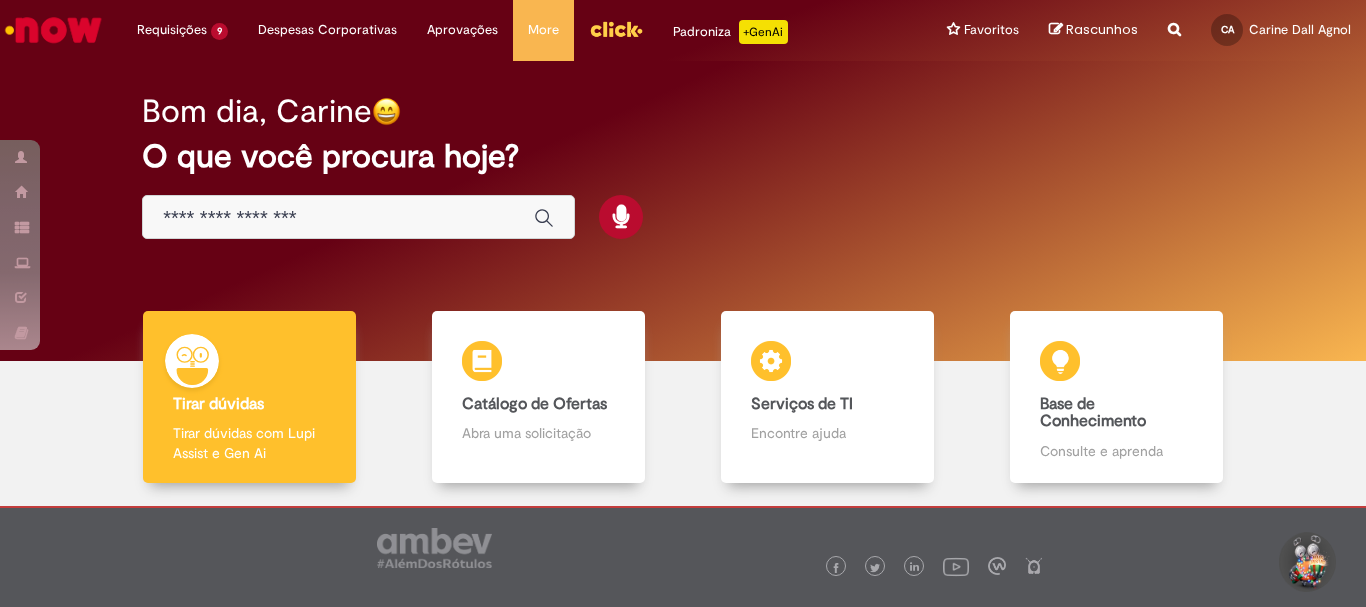 click at bounding box center [338, 218] 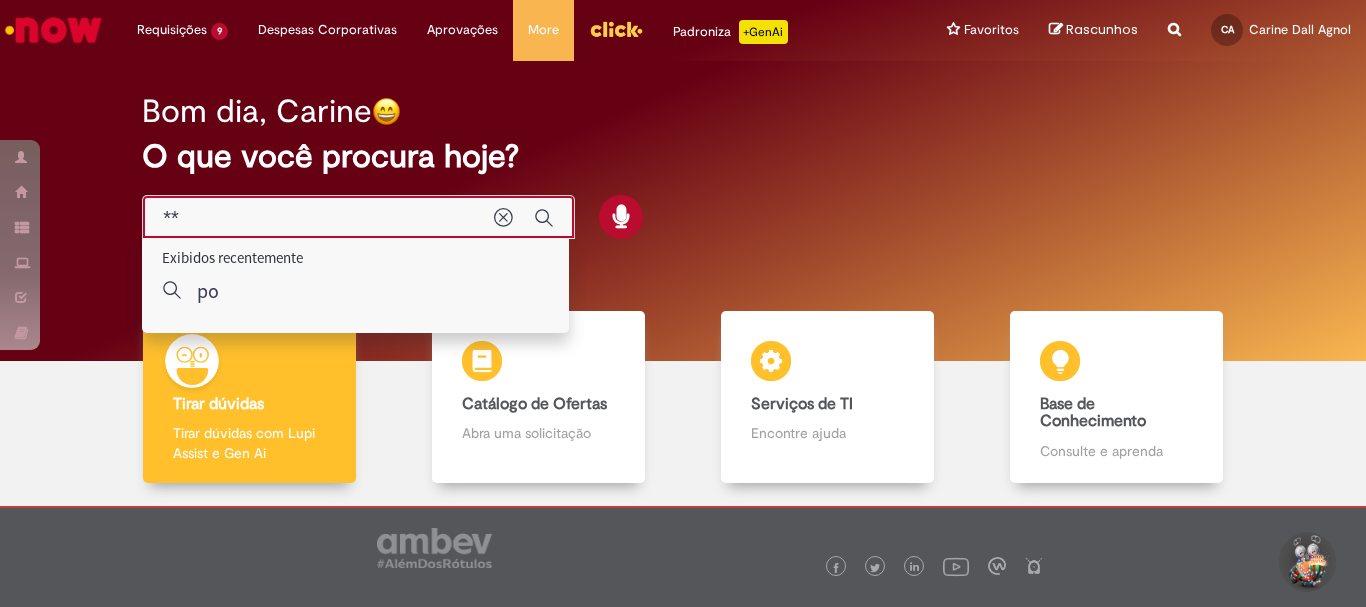 type on "*" 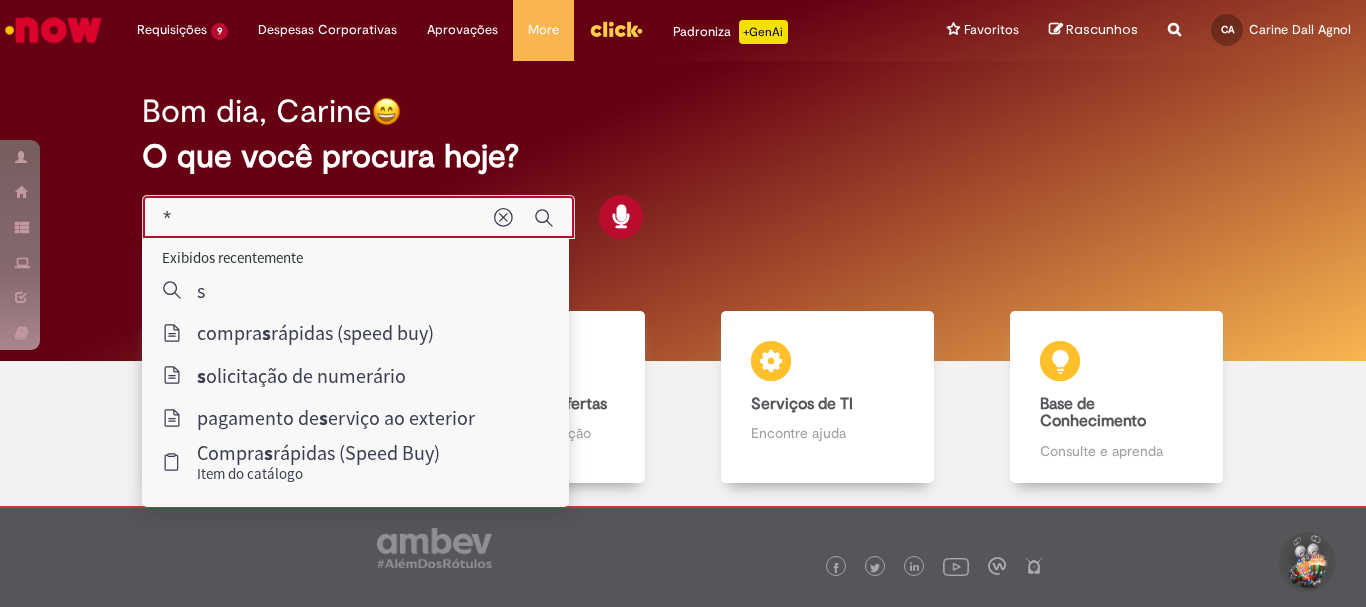 type on "**********" 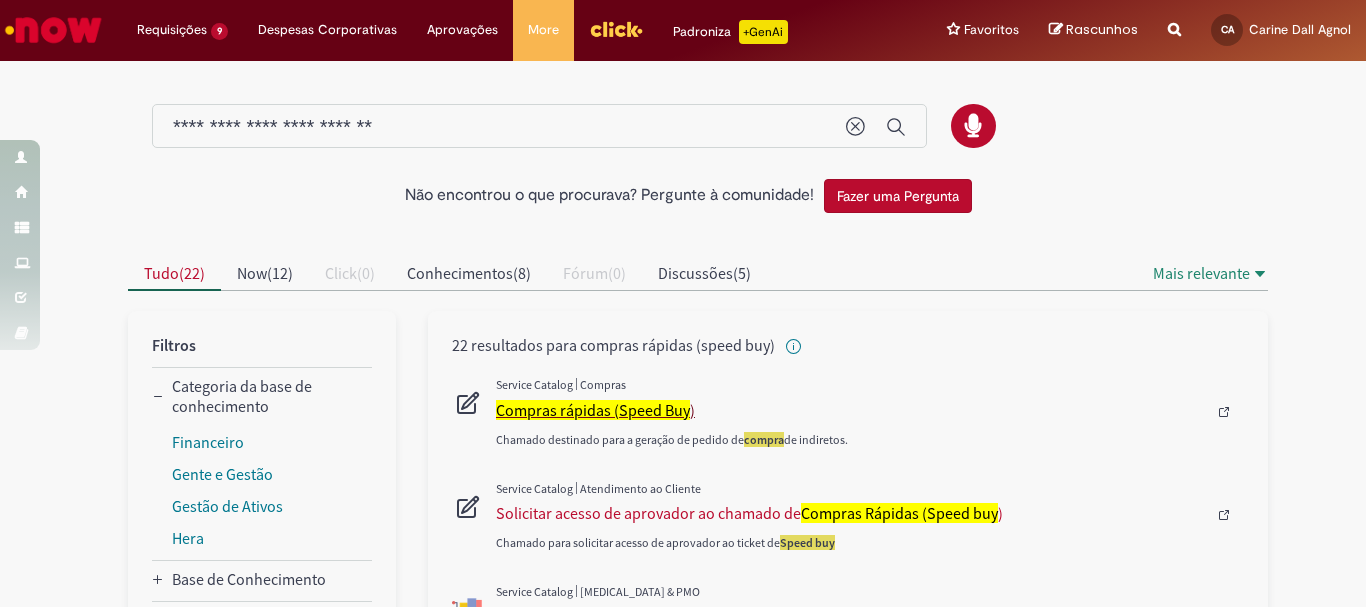 click on "Compras rápidas (Speed Buy" at bounding box center (593, 410) 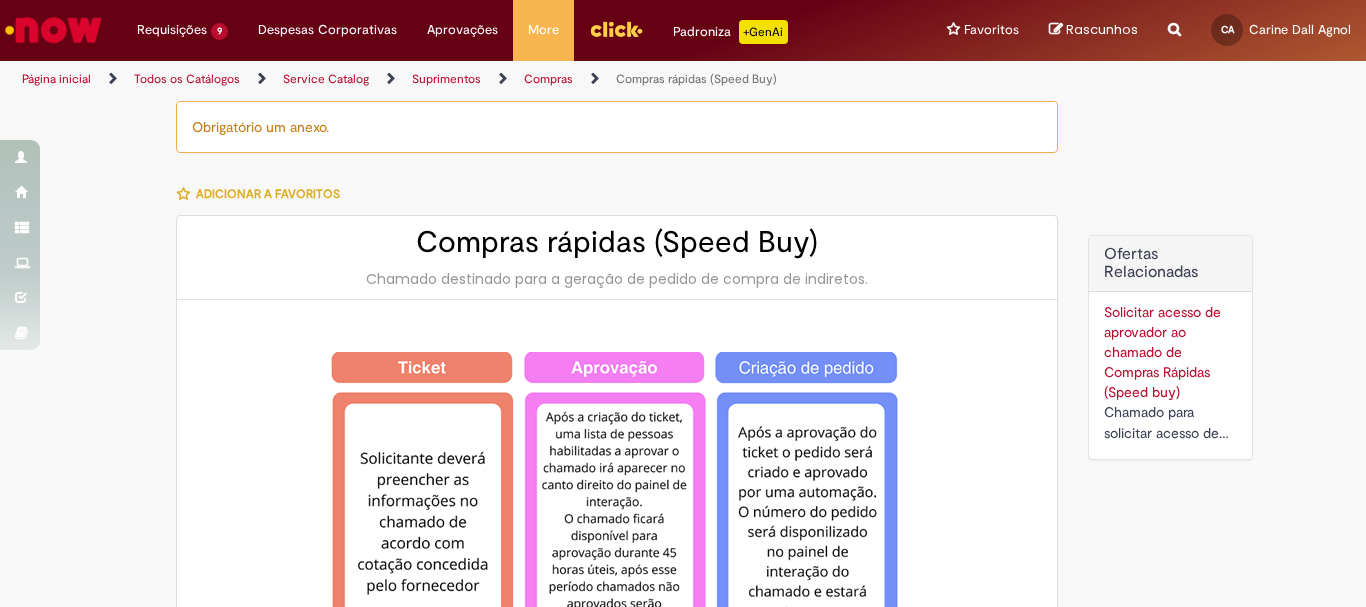 type on "********" 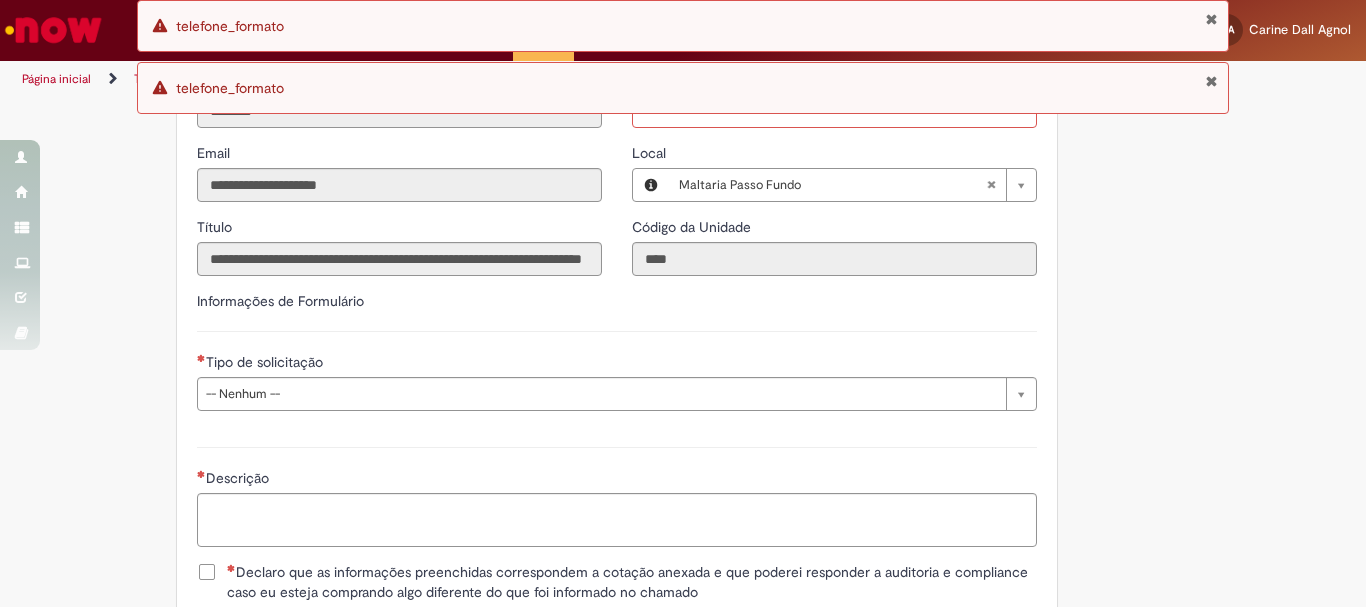 scroll, scrollTop: 2441, scrollLeft: 0, axis: vertical 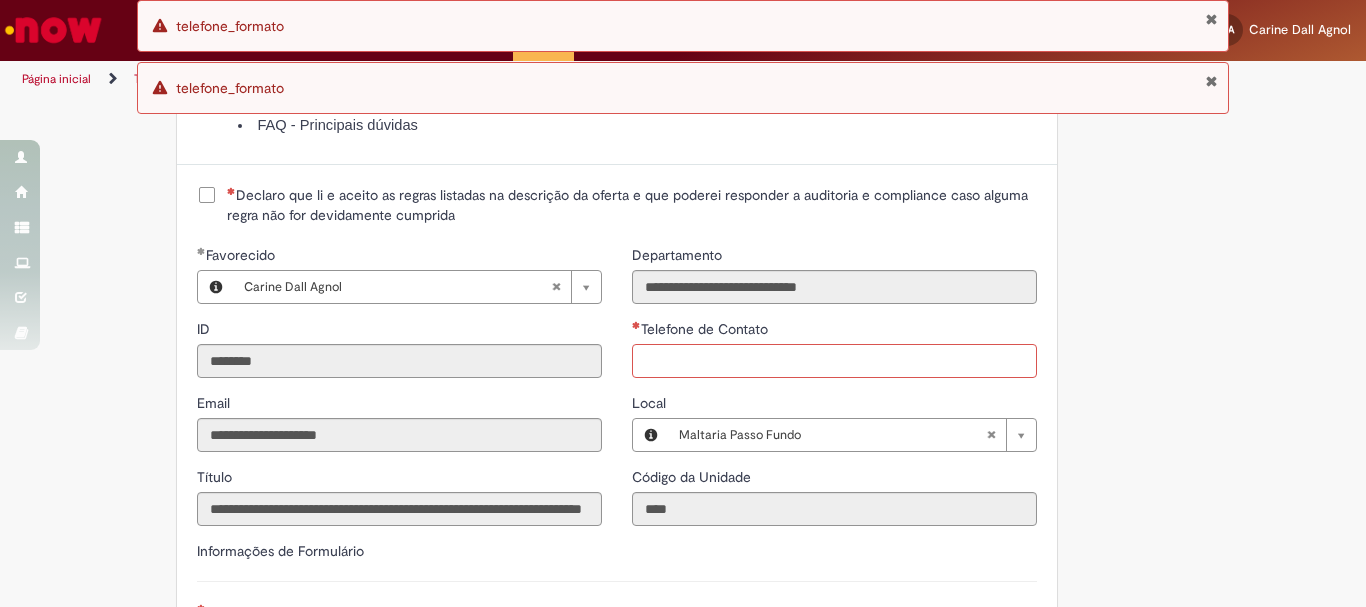 click on "Telefone de Contato" at bounding box center [834, 361] 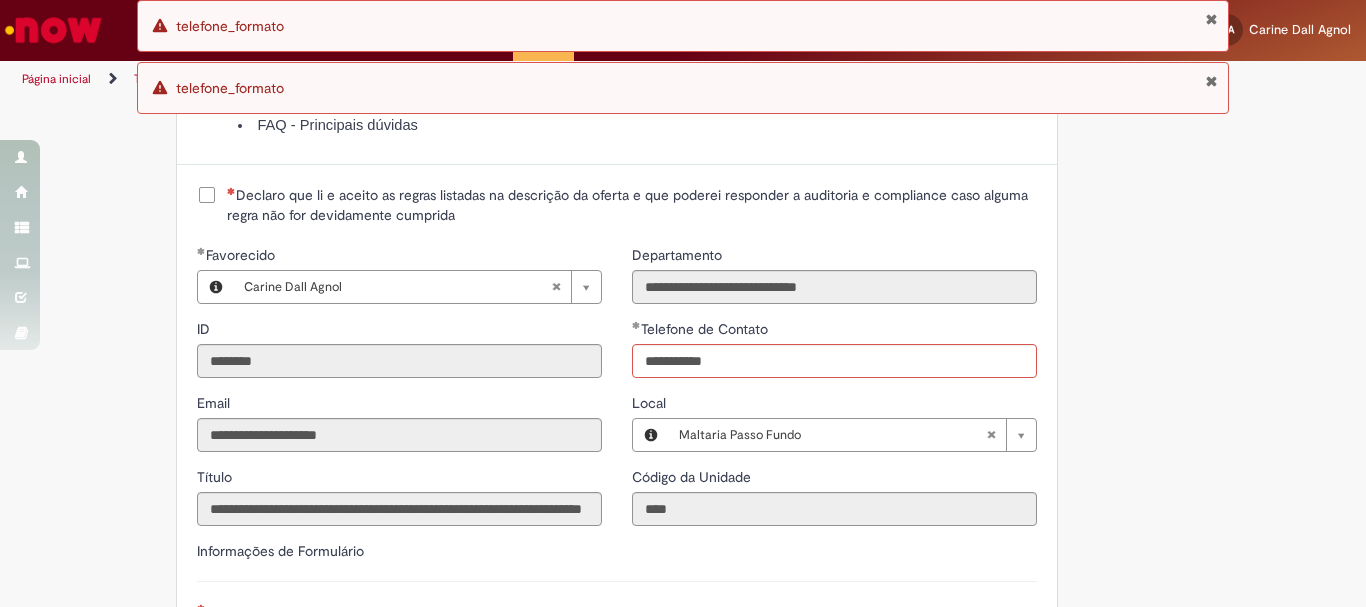 click on "Obrigatório um anexo.
Adicionar a Favoritos
Compras rápidas (Speed Buy)
Chamado destinado para a geração de pedido de compra de indiretos.
O Speed buy é a ferramenta oficial para a geração de pedidos de compra que atenda aos seguintes requisitos:
Compras de material e serviço indiretos
Compras inferiores a R$13.000 *
Compras com fornecedores nacionais
Compras de material sem contrato ativo no SAP para o centro solicitado
* Essa cota é referente ao tipo de solicitação padrão de Speed buy. Os chamados com cotas especiais podem possuir valores divergentes.
Regras de Utilização
No campo “Tipo de Solicitação” selecionar a opção correspondente a sua unidade de negócio.
Solicitação Padrão de Speed buy:
Fábricas, centros de Excelência e de Distribuição:  habilitado para todos usuários ambev
Ativos   de TI:" at bounding box center [683, -611] 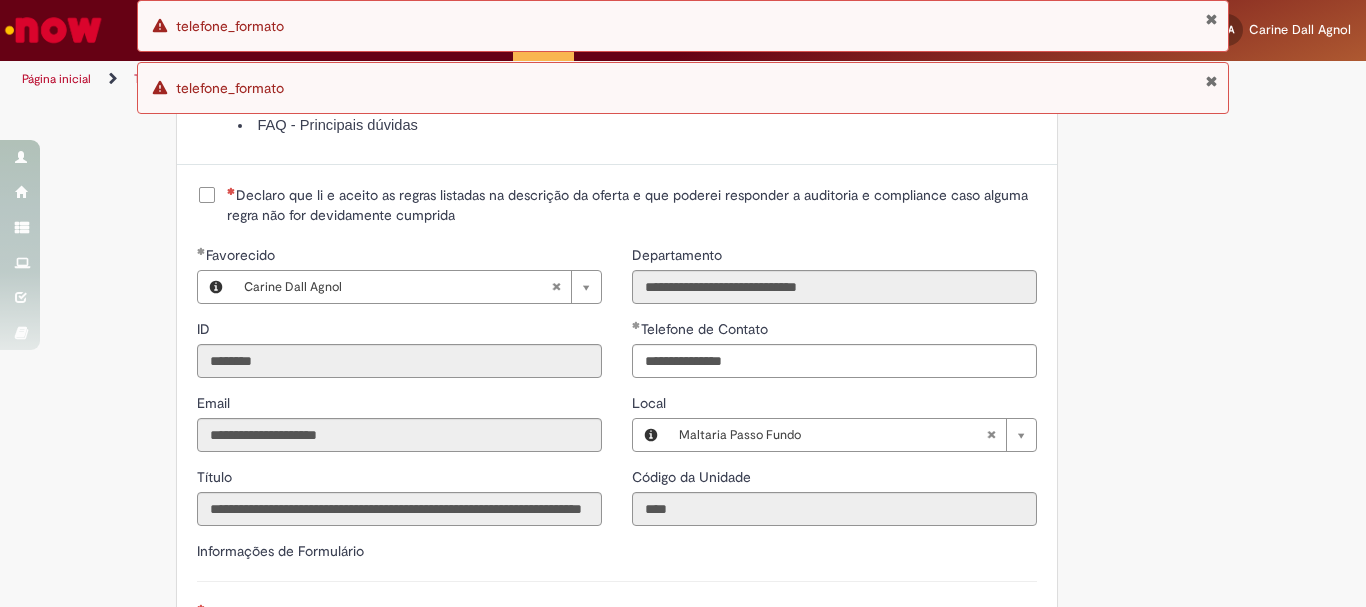 click at bounding box center [1211, 81] 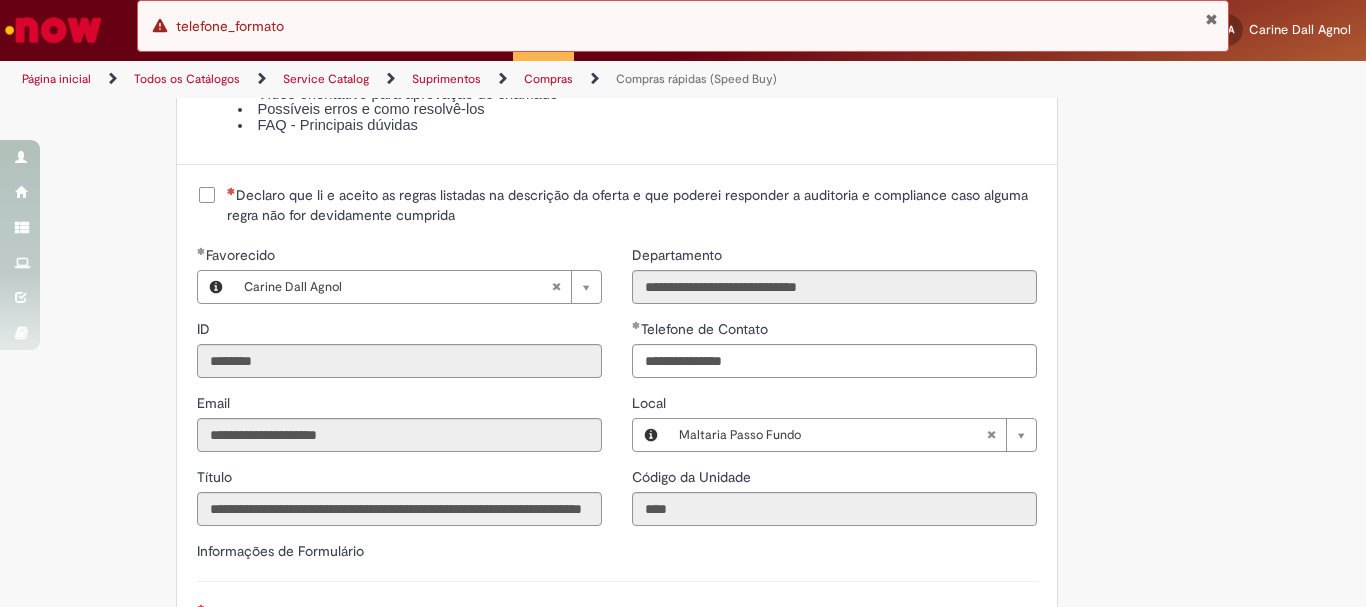 click at bounding box center [1211, 19] 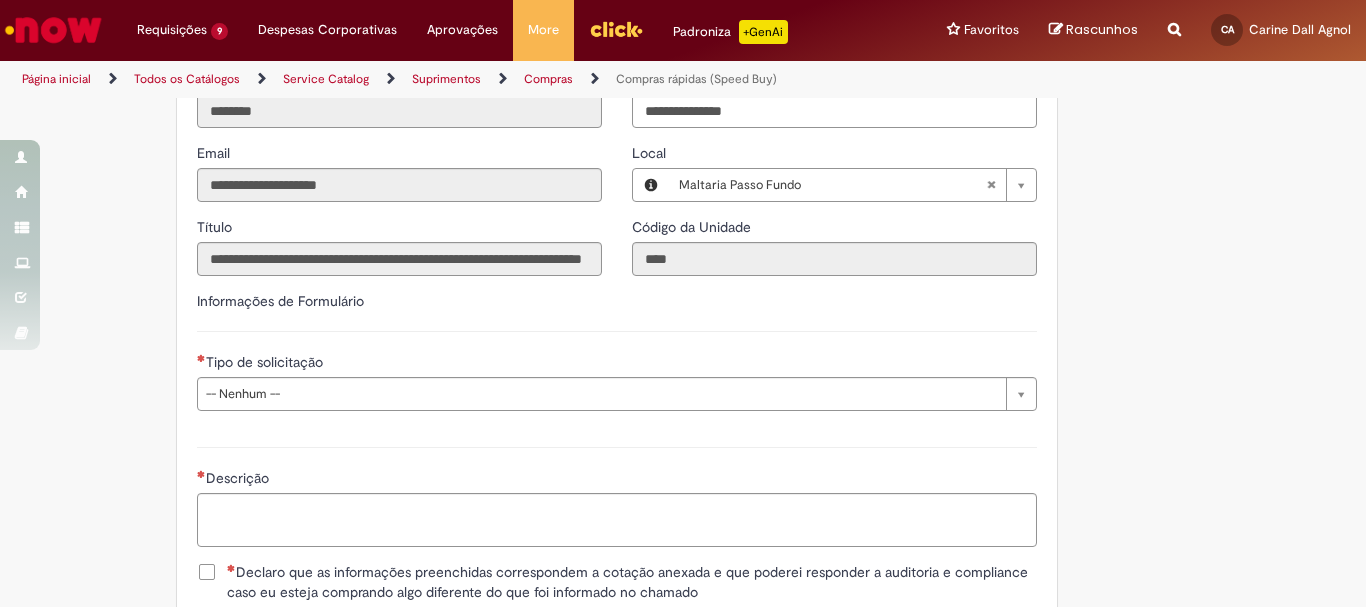 scroll, scrollTop: 2774, scrollLeft: 0, axis: vertical 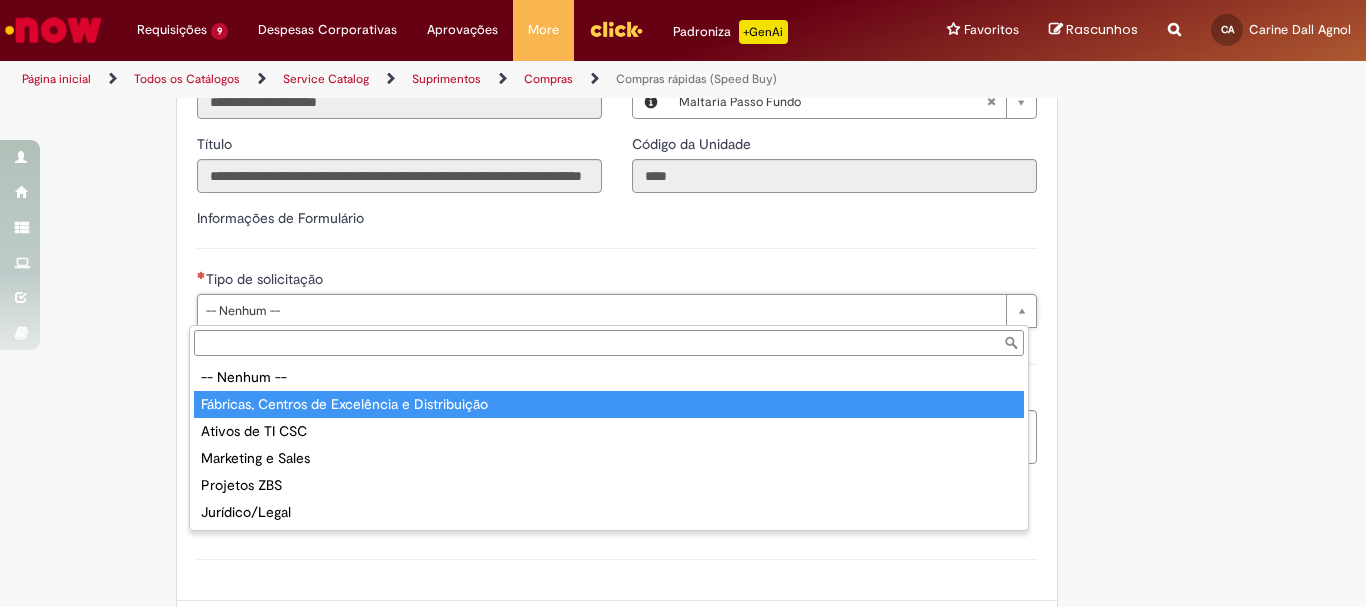 type on "**********" 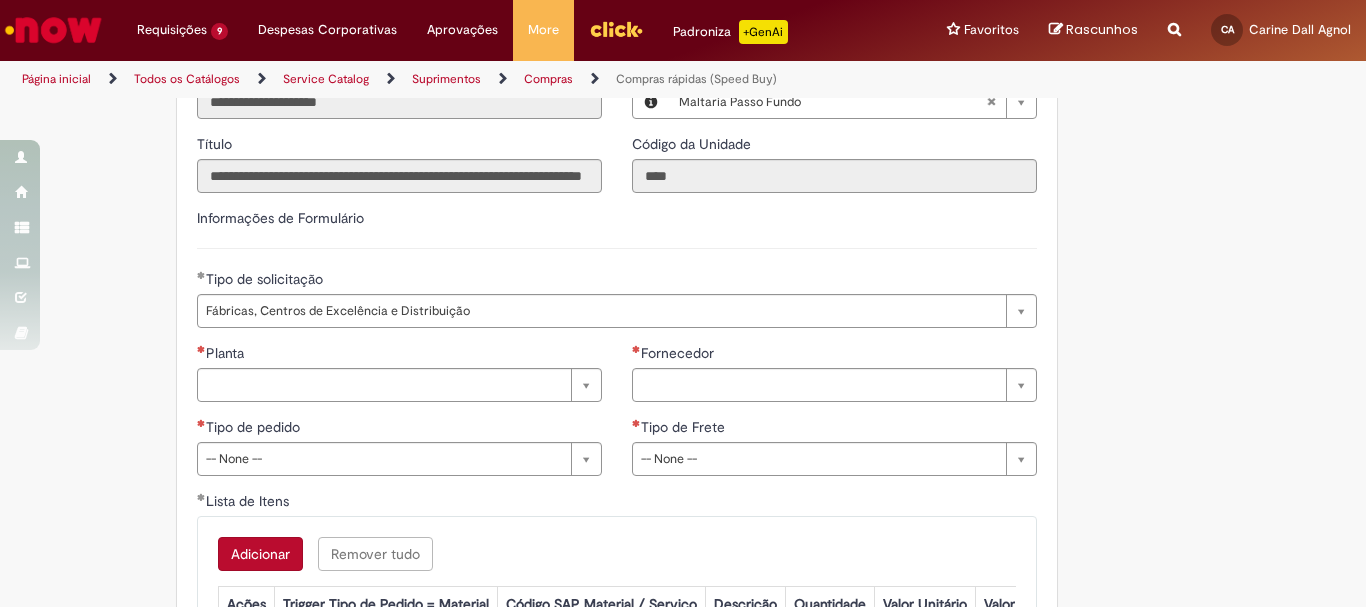 click on "Obrigatório um anexo.
Adicionar a Favoritos
Compras rápidas (Speed Buy)
Chamado destinado para a geração de pedido de compra de indiretos.
O Speed buy é a ferramenta oficial para a geração de pedidos de compra que atenda aos seguintes requisitos:
Compras de material e serviço indiretos
Compras inferiores a R$13.000 *
Compras com fornecedores nacionais
Compras de material sem contrato ativo no SAP para o centro solicitado
* Essa cota é referente ao tipo de solicitação padrão de Speed buy. Os chamados com cotas especiais podem possuir valores divergentes.
Regras de Utilização
No campo “Tipo de Solicitação” selecionar a opção correspondente a sua unidade de negócio.
Solicitação Padrão de Speed buy:
Fábricas, centros de Excelência e de Distribuição:  habilitado para todos usuários ambev
Ativos   de TI:" at bounding box center [683, -718] 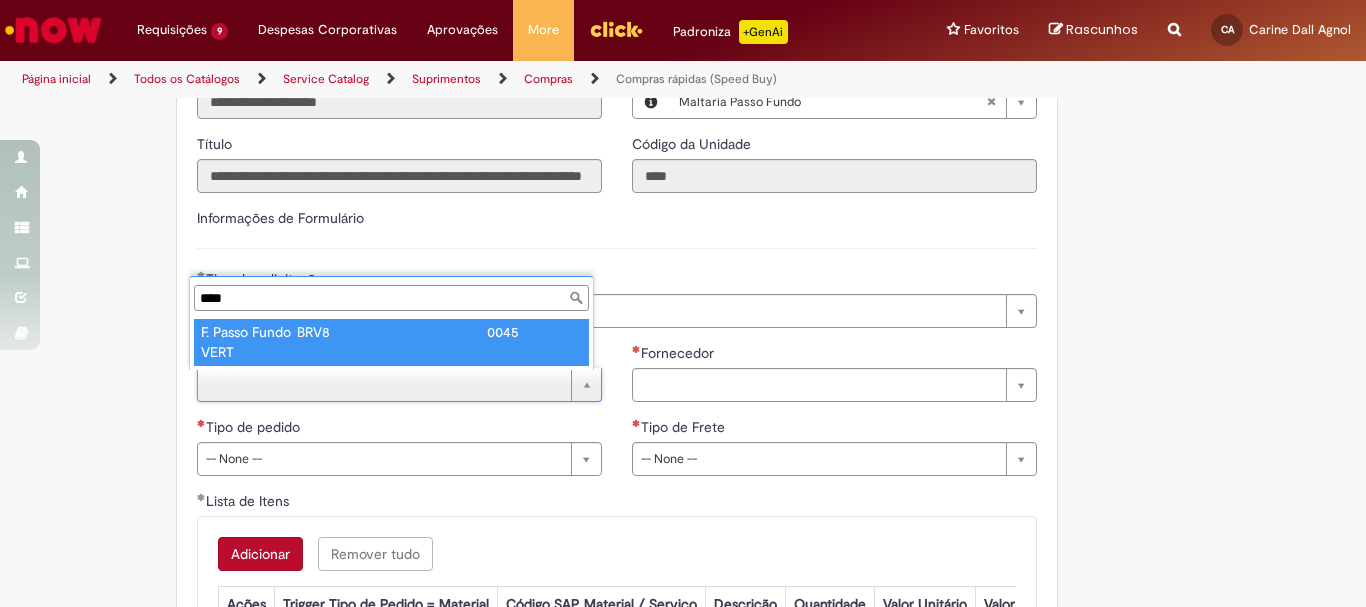 type on "****" 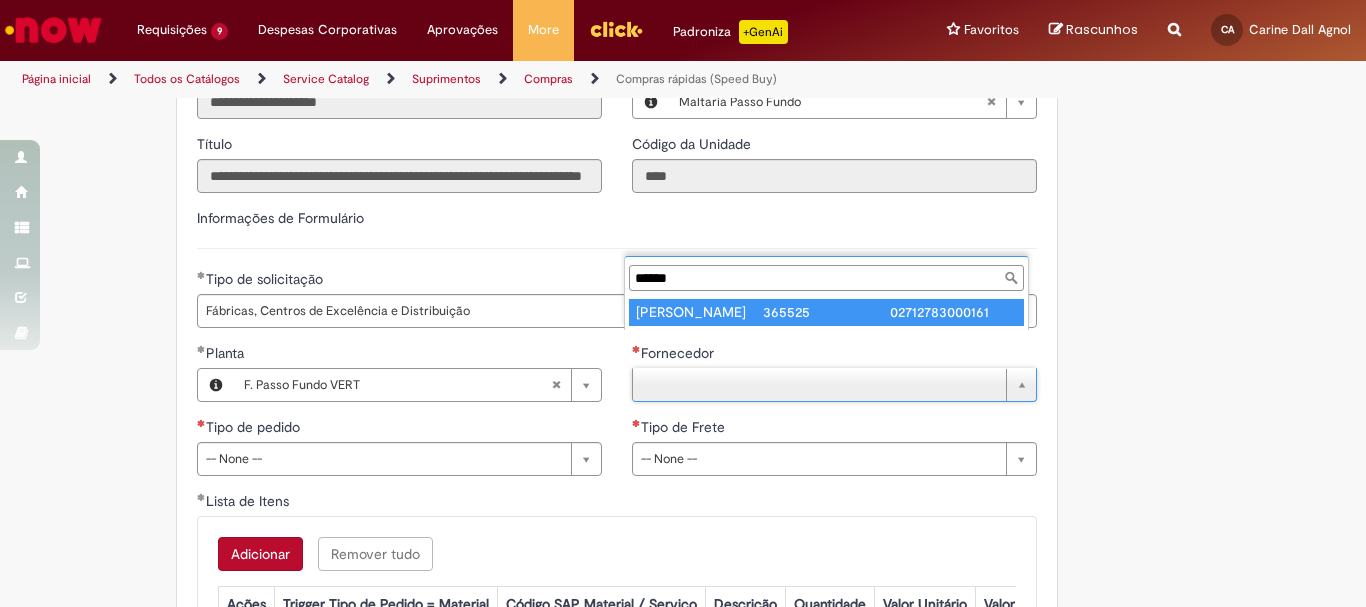 scroll, scrollTop: 0, scrollLeft: 0, axis: both 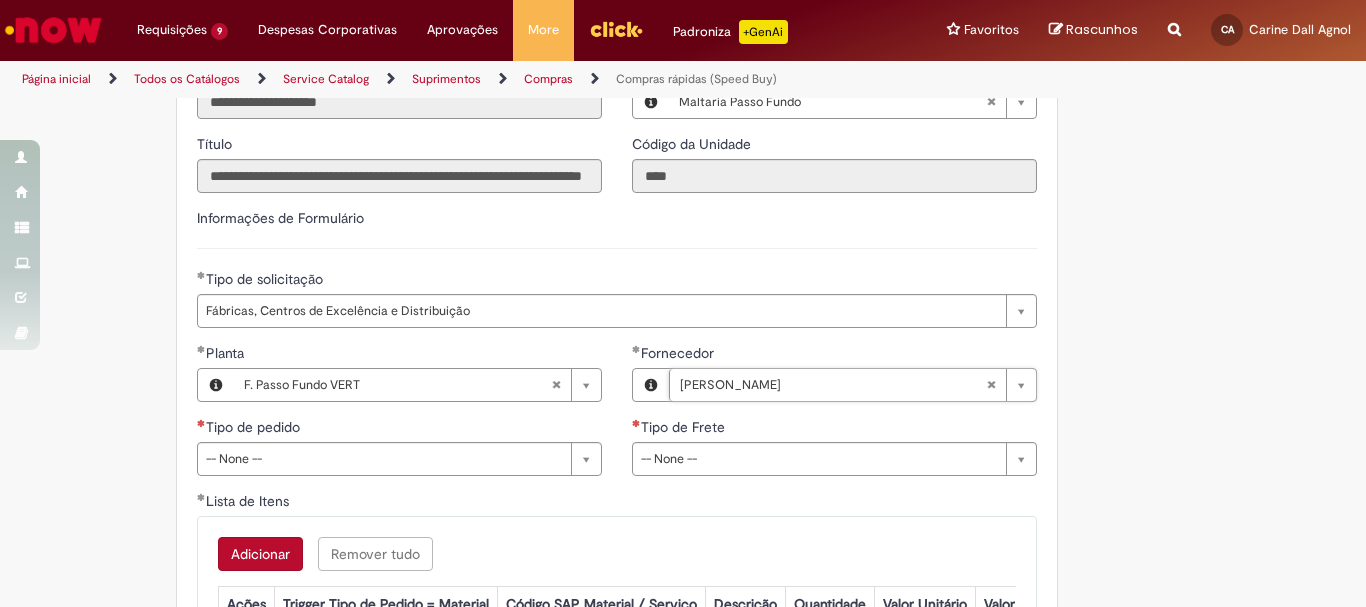 click on "Adicionar Remover tudo Lista de Itens Ações Trigger Tipo de Pedido = Material Código SAP Material / Serviço Descrição Quantidade Valor Unitário Valor Total Moeda Origem do Material Código NCM Conta contábil Método de Pagamento Ordem de Serviço Sem dados para exibir" at bounding box center (617, 602) 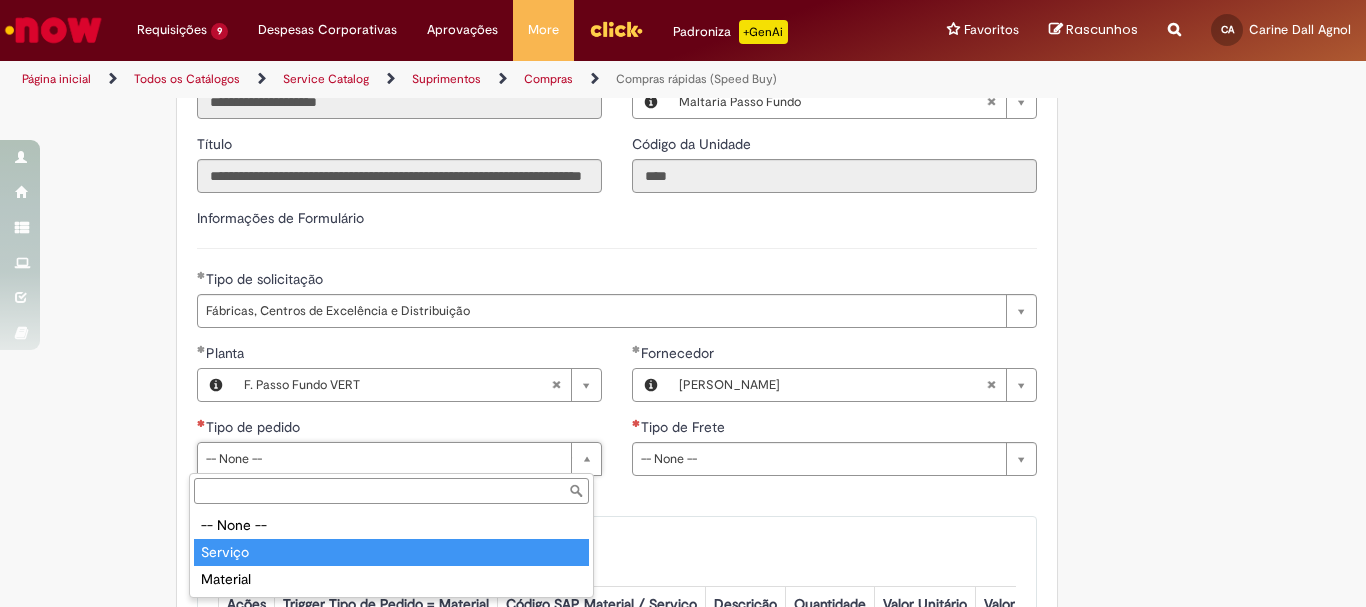 type on "*******" 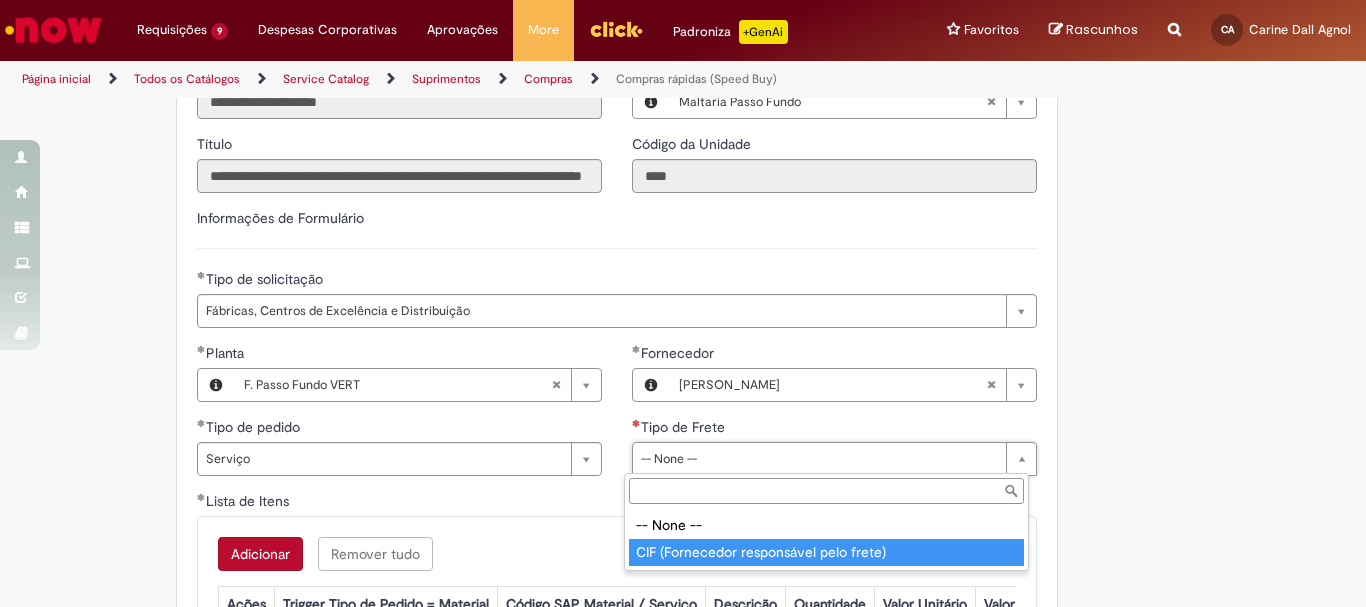 type on "**********" 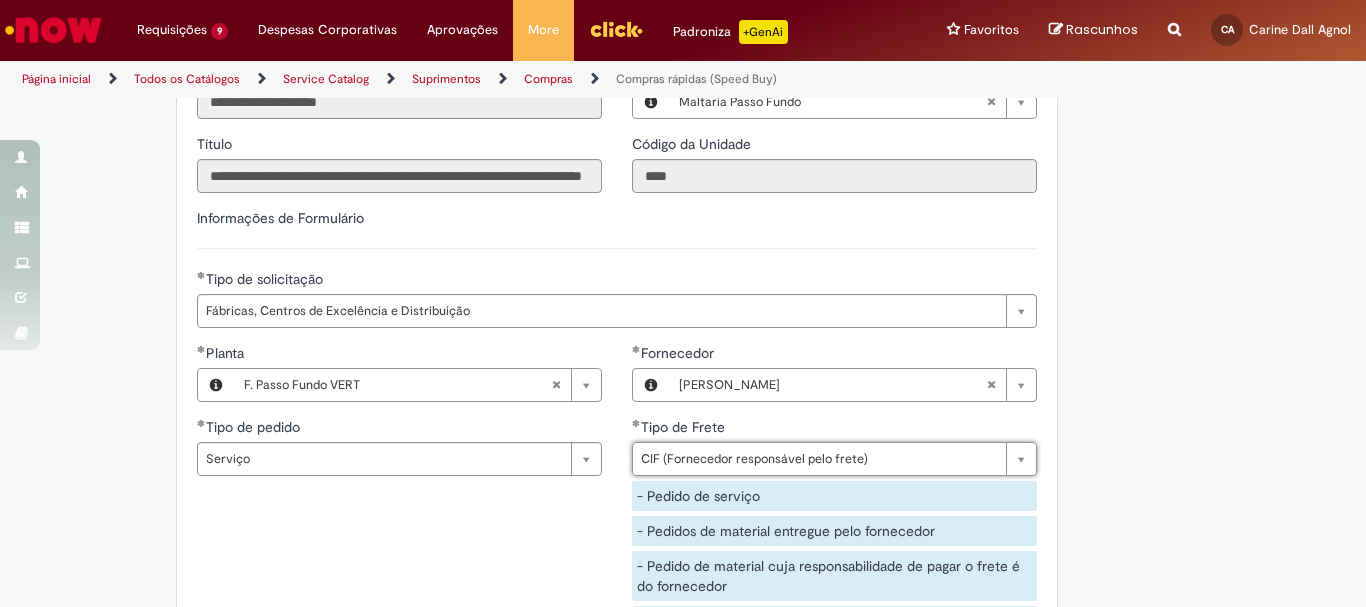 click on "Obrigatório um anexo.
Adicionar a Favoritos
Compras rápidas (Speed Buy)
Chamado destinado para a geração de pedido de compra de indiretos.
O Speed buy é a ferramenta oficial para a geração de pedidos de compra que atenda aos seguintes requisitos:
Compras de material e serviço indiretos
Compras inferiores a R$13.000 *
Compras com fornecedores nacionais
Compras de material sem contrato ativo no SAP para o centro solicitado
* Essa cota é referente ao tipo de solicitação padrão de Speed buy. Os chamados com cotas especiais podem possuir valores divergentes.
Regras de Utilização
No campo “Tipo de Solicitação” selecionar a opção correspondente a sua unidade de negócio.
Solicitação Padrão de Speed buy:
Fábricas, centros de Excelência e de Distribuição:  habilitado para todos usuários ambev
Ativos   de TI:" at bounding box center (683, -628) 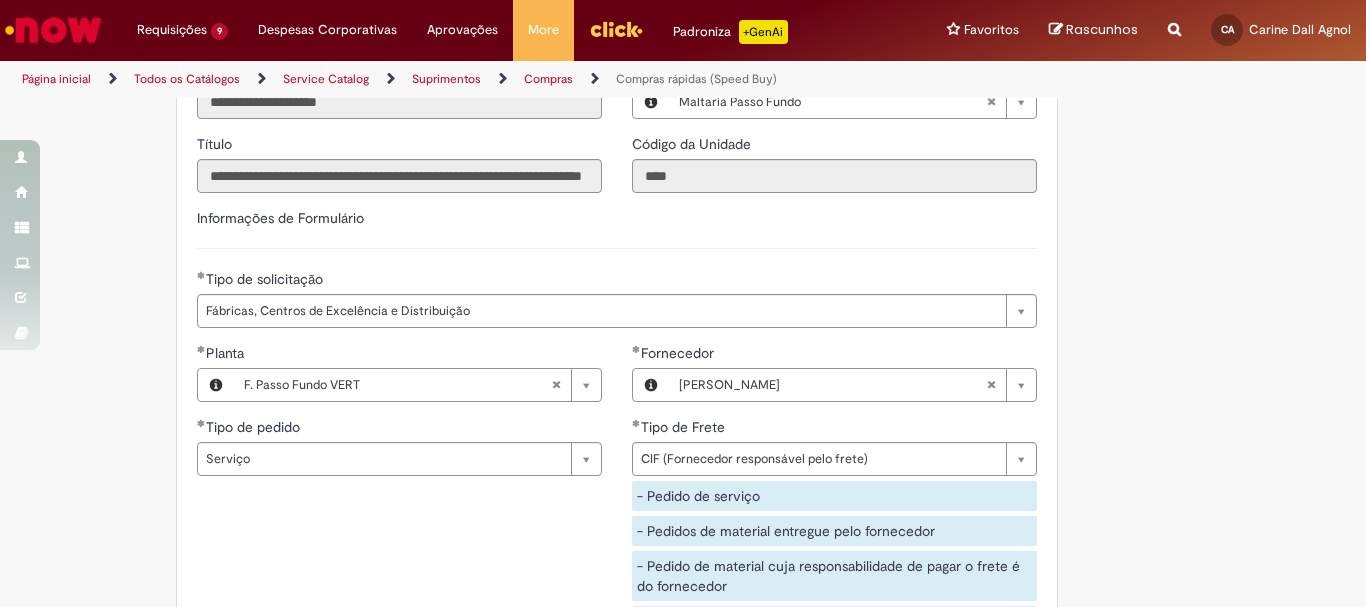 scroll, scrollTop: 3191, scrollLeft: 0, axis: vertical 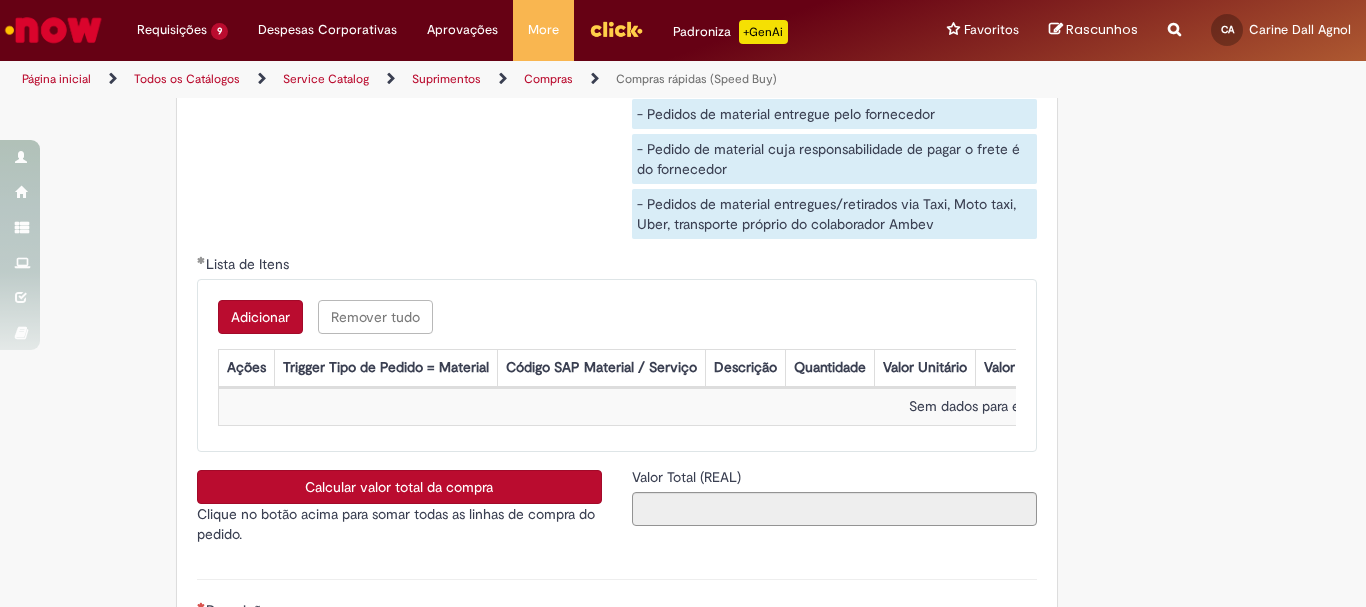 click on "Adicionar" at bounding box center (260, 317) 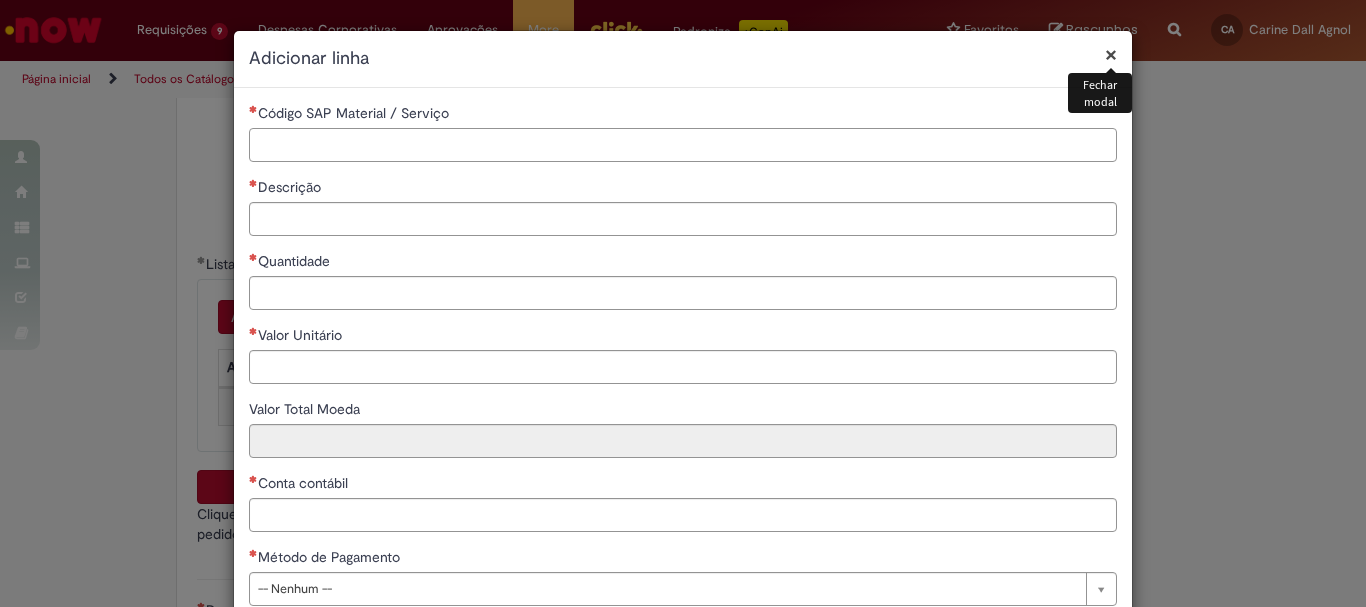 click on "Código SAP Material / Serviço" at bounding box center [683, 145] 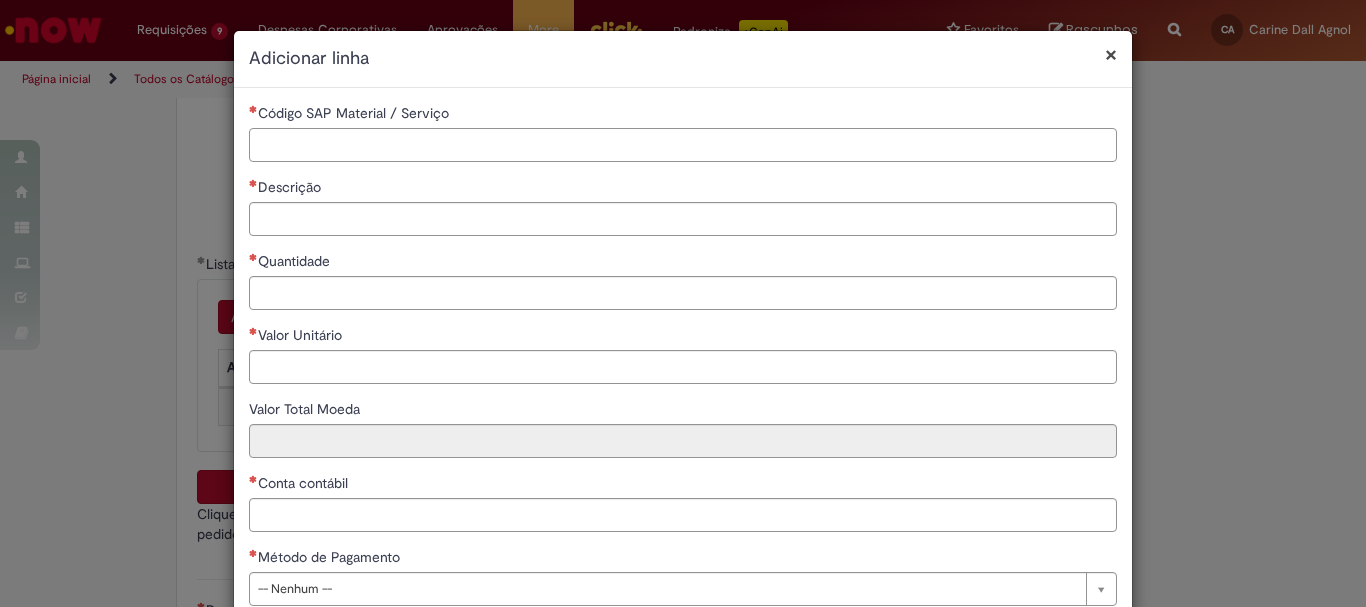 paste on "*******" 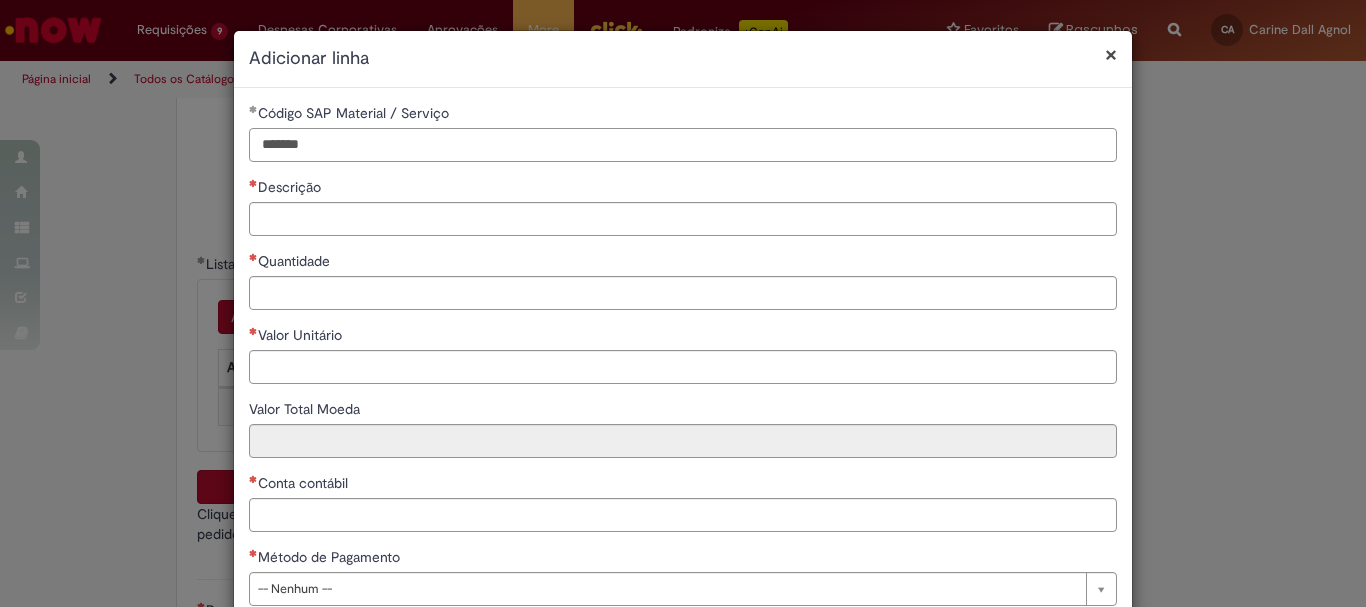 type on "*******" 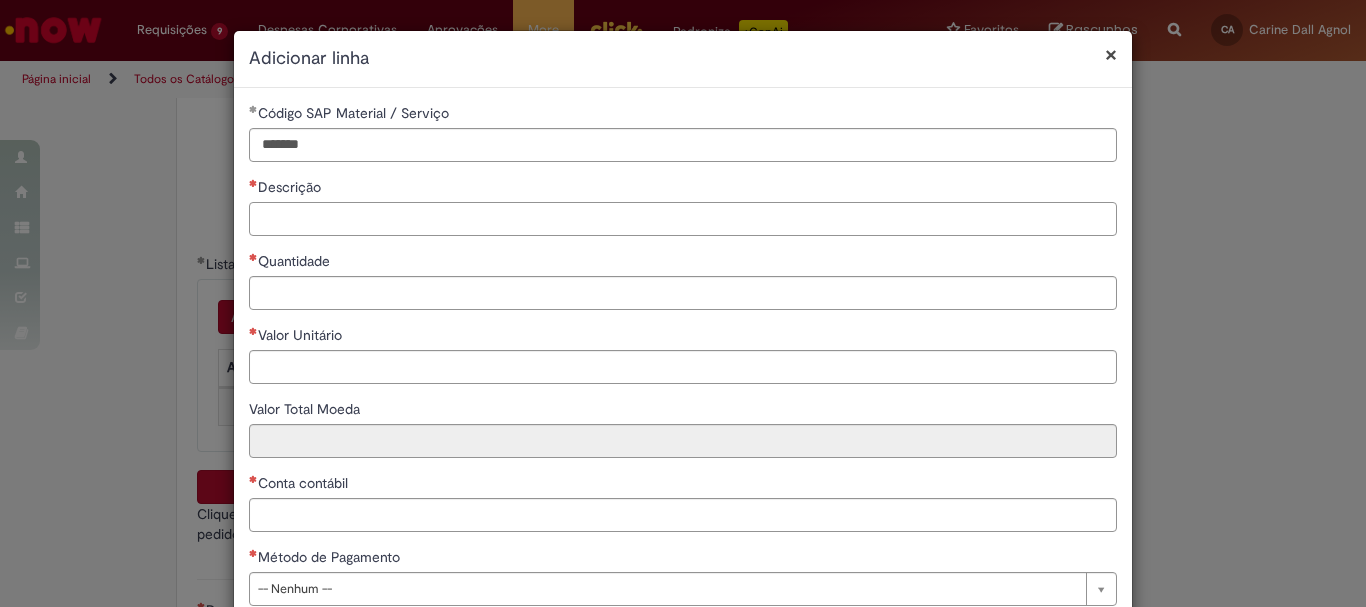 click on "Descrição" at bounding box center [683, 219] 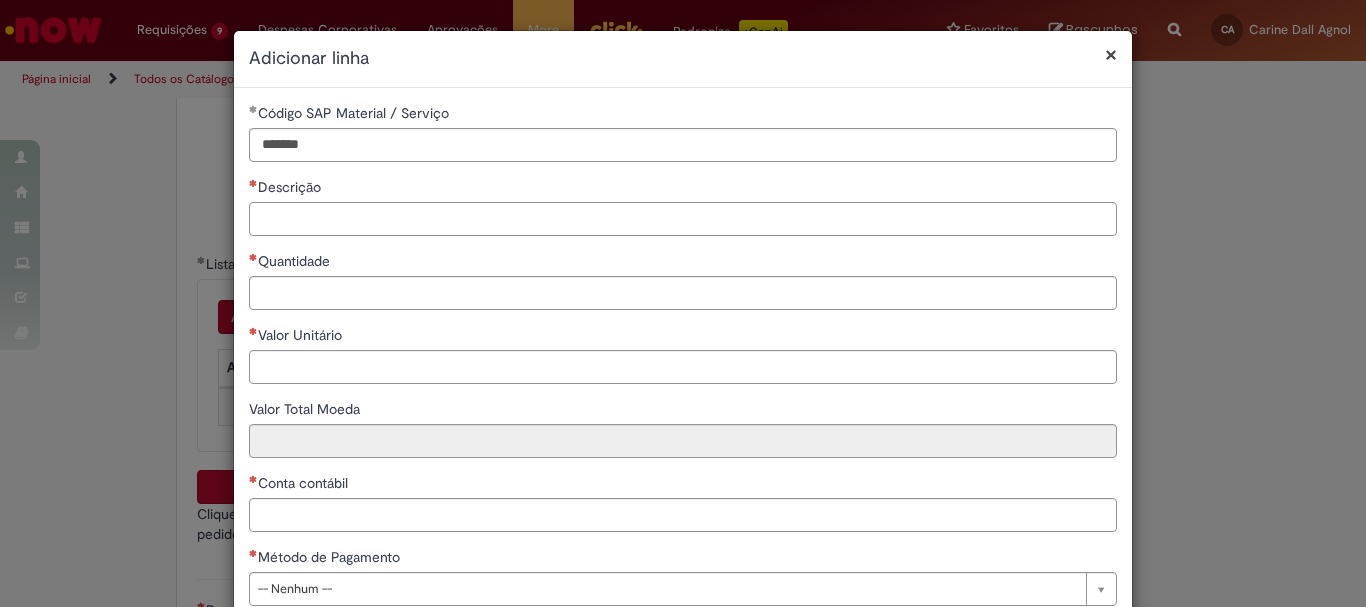 click on "Descrição" at bounding box center (683, 219) 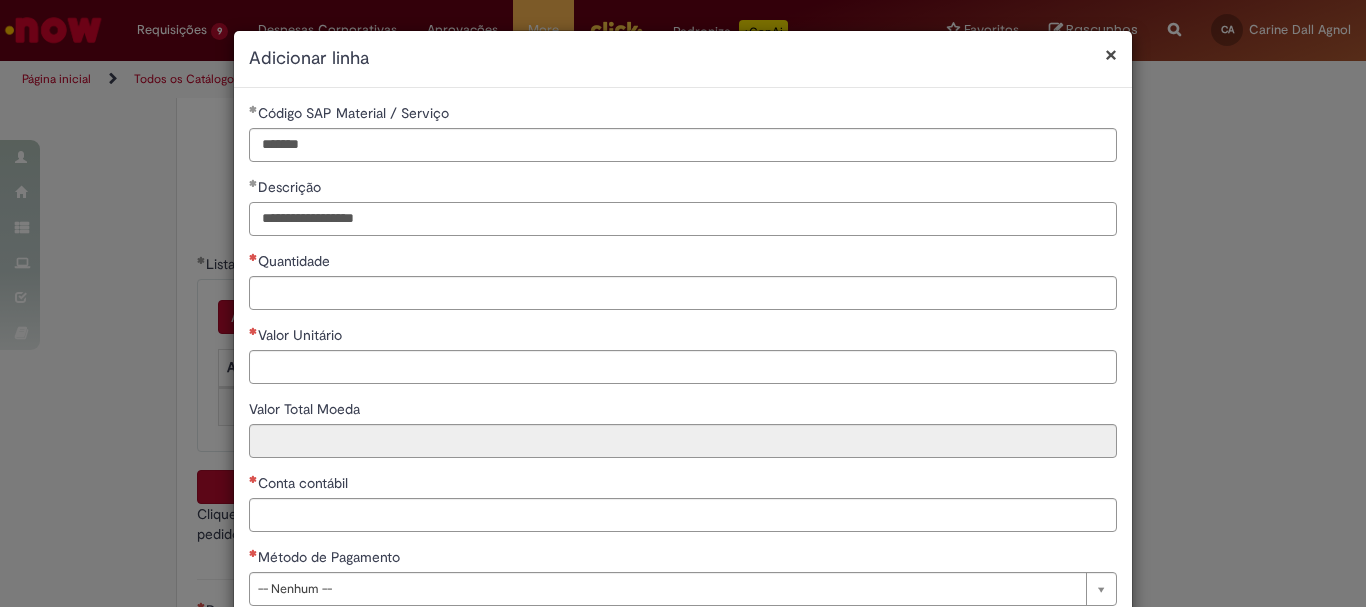 type on "**********" 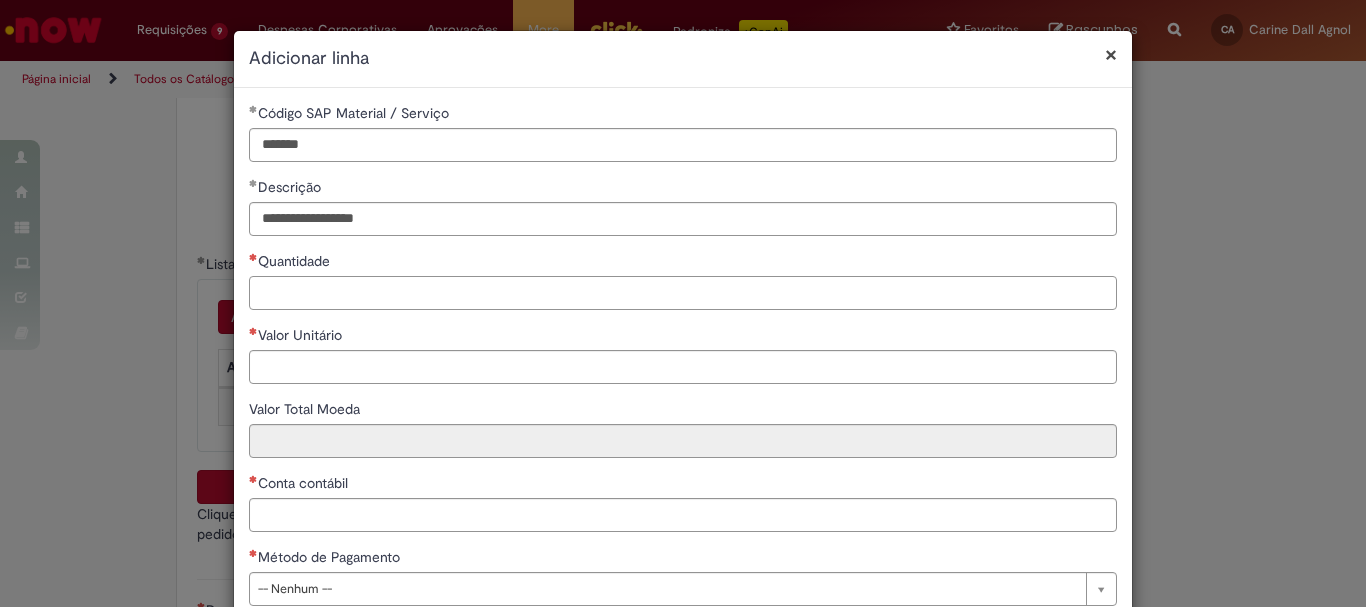 click on "Quantidade" at bounding box center (683, 293) 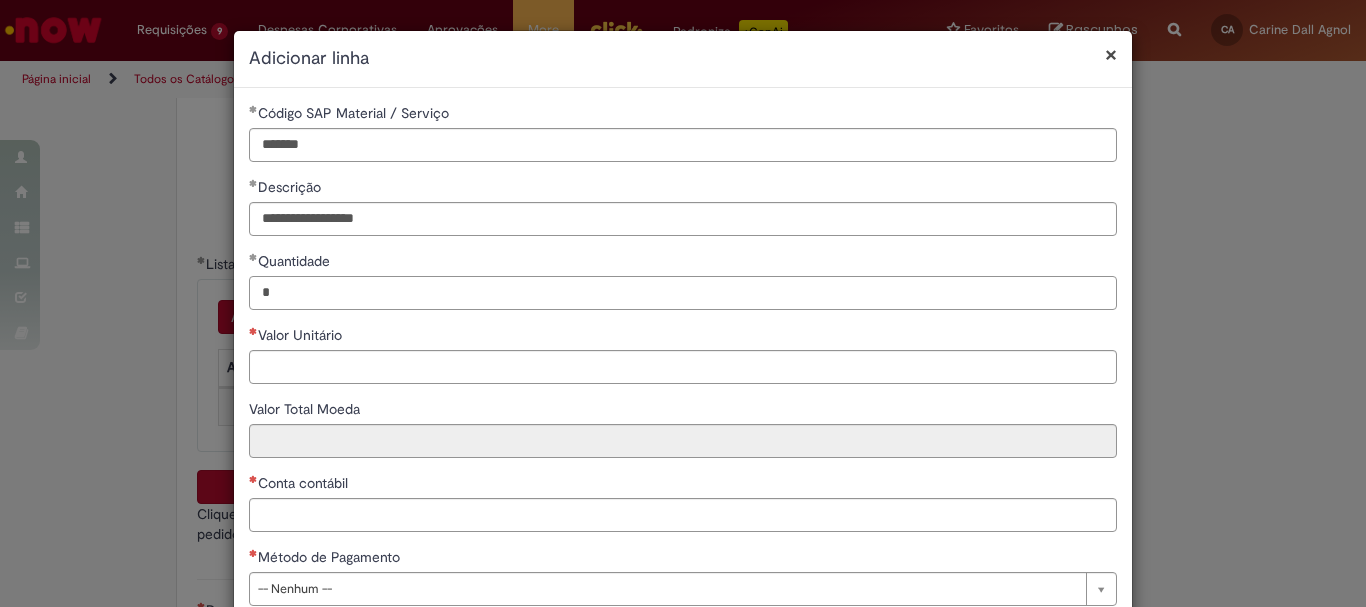 type on "*" 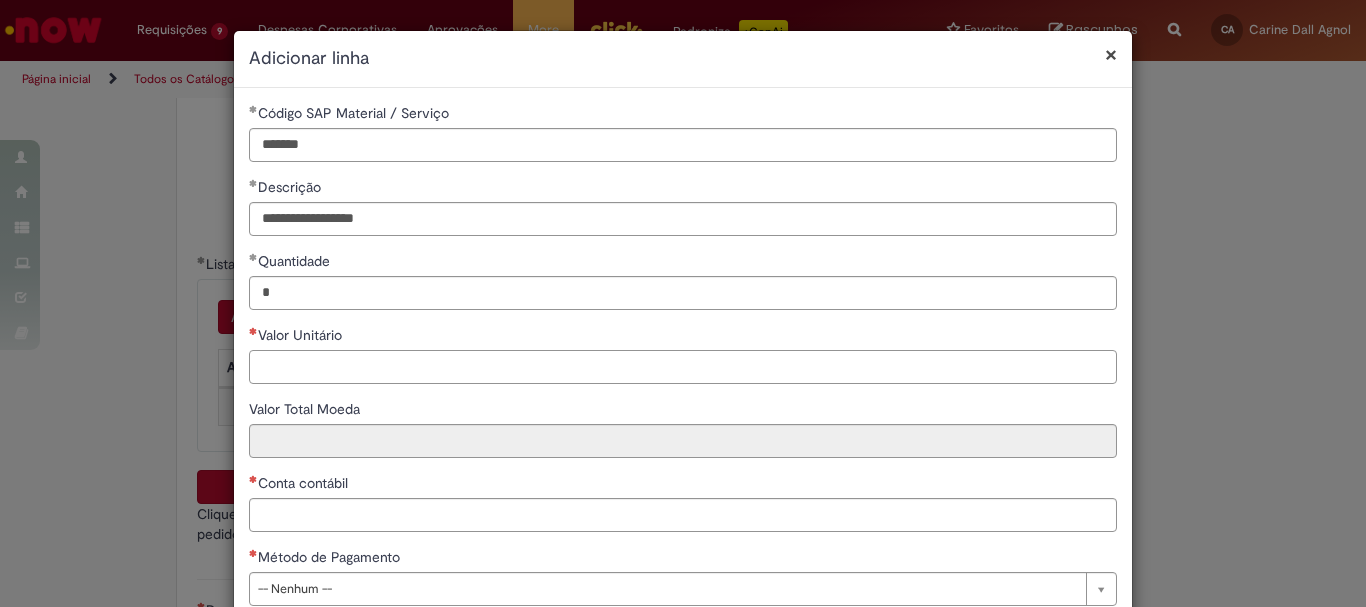 click on "Valor Unitário" at bounding box center [683, 367] 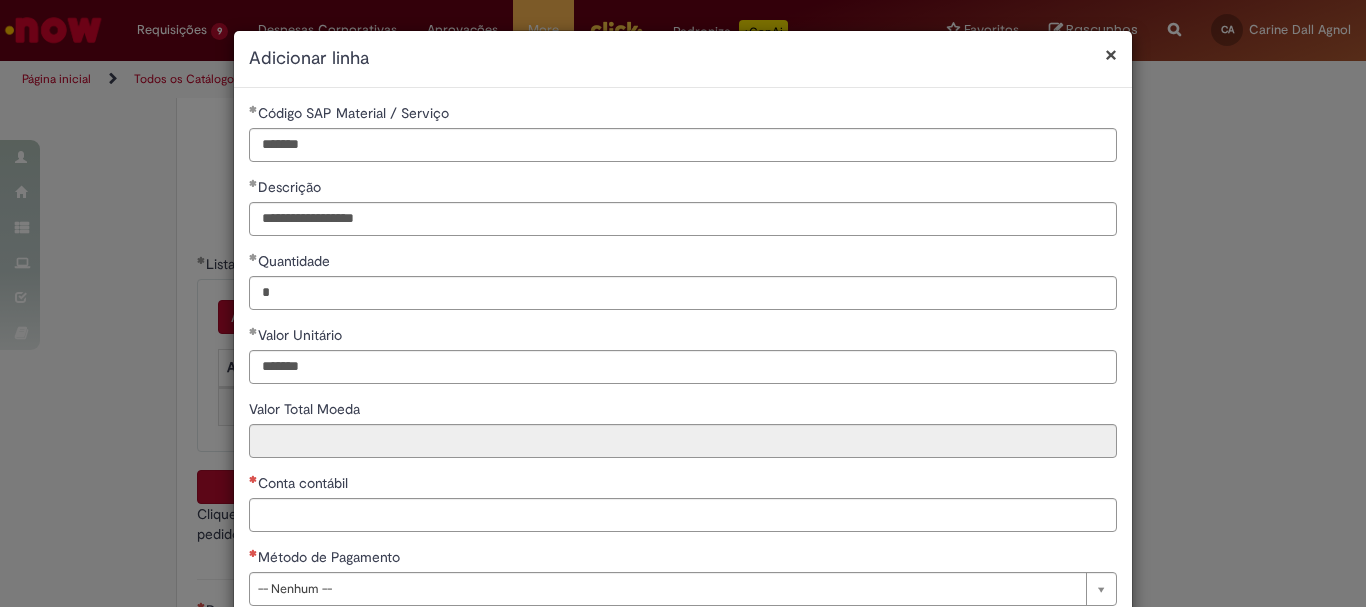 type on "********" 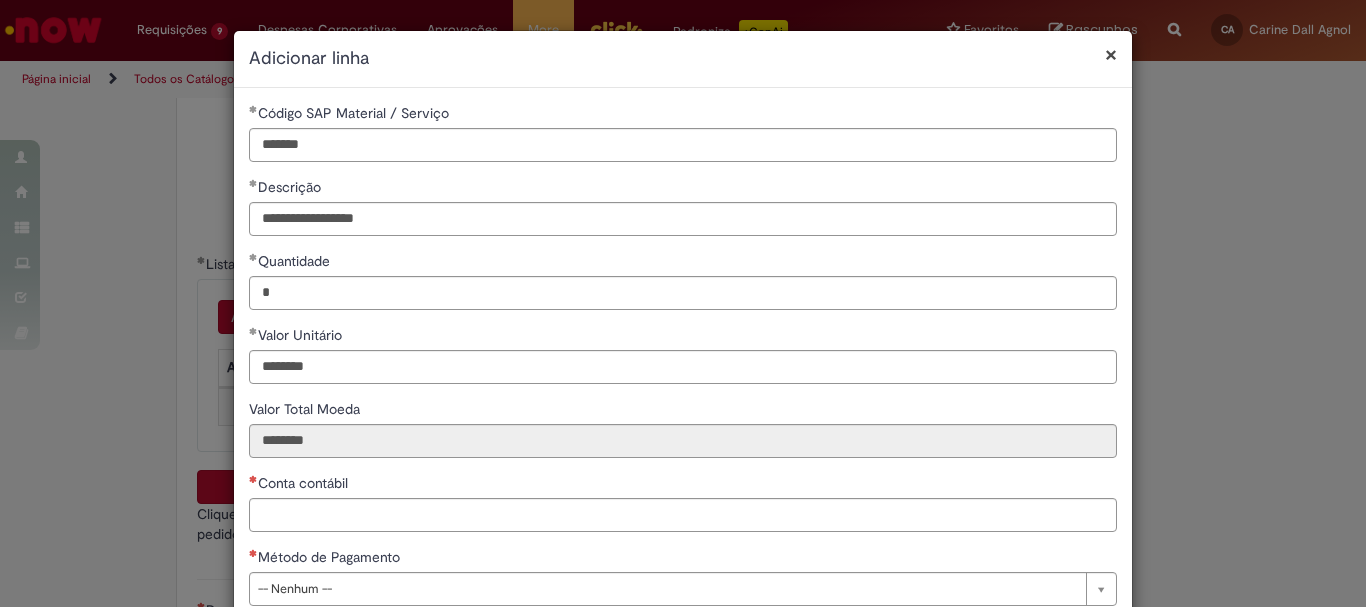click on "Valor Total Moeda" at bounding box center (683, 411) 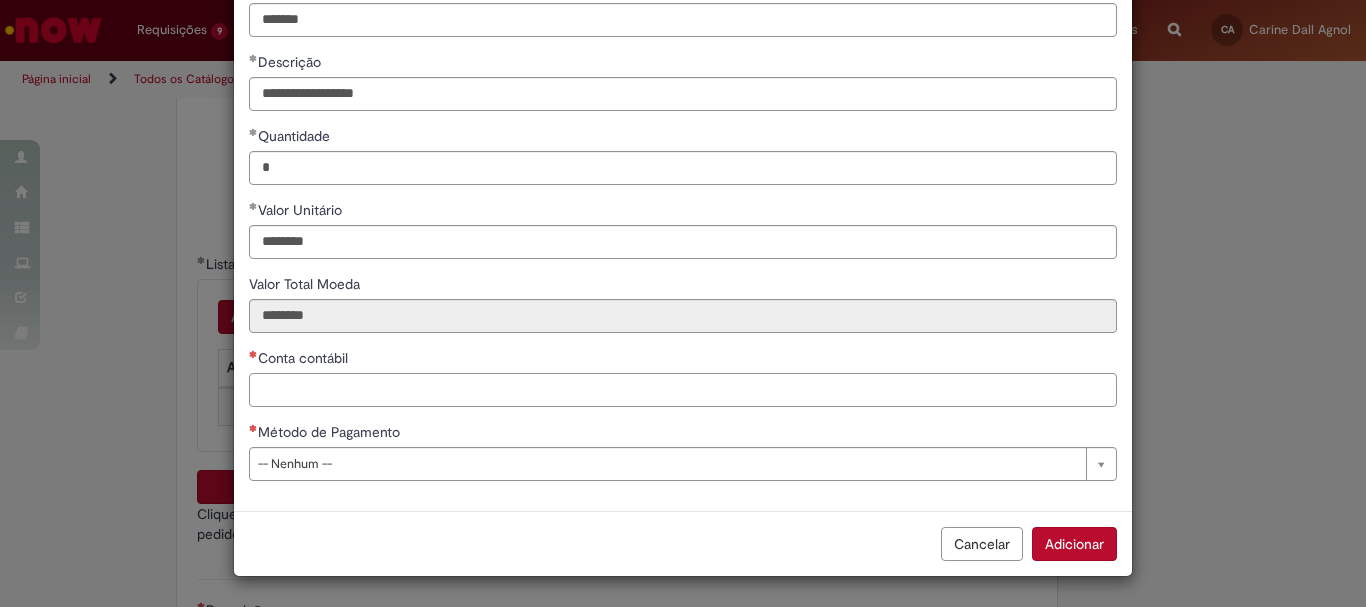 click on "Conta contábil" at bounding box center (683, 390) 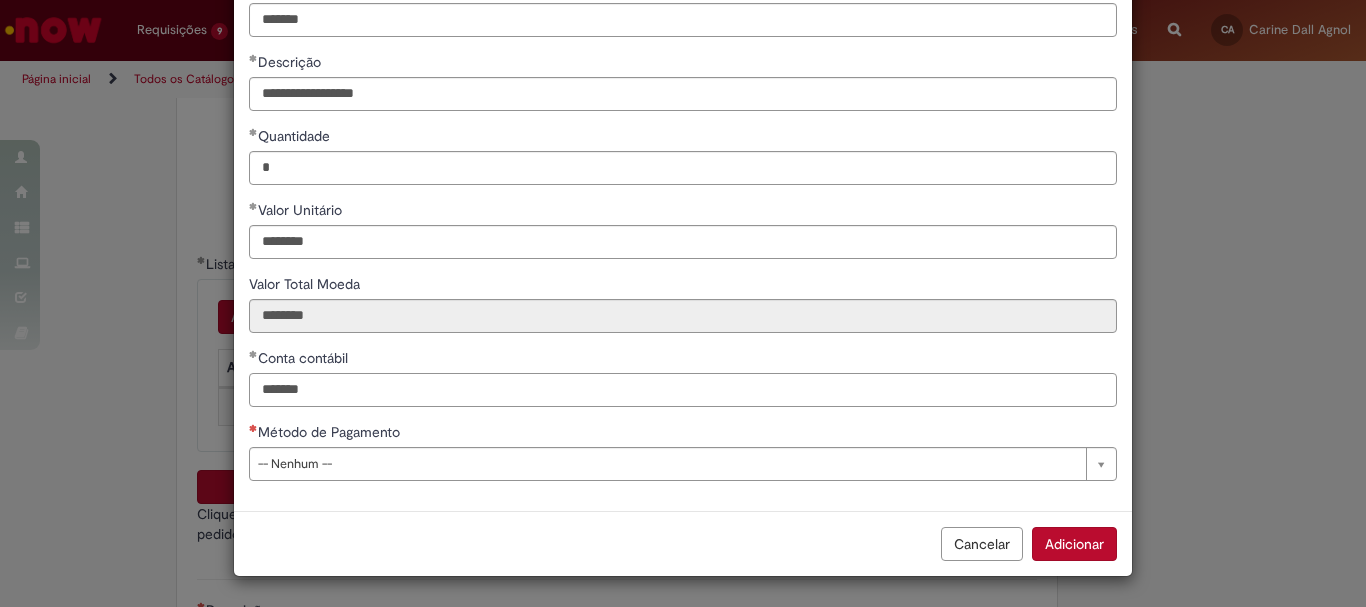 type on "*******" 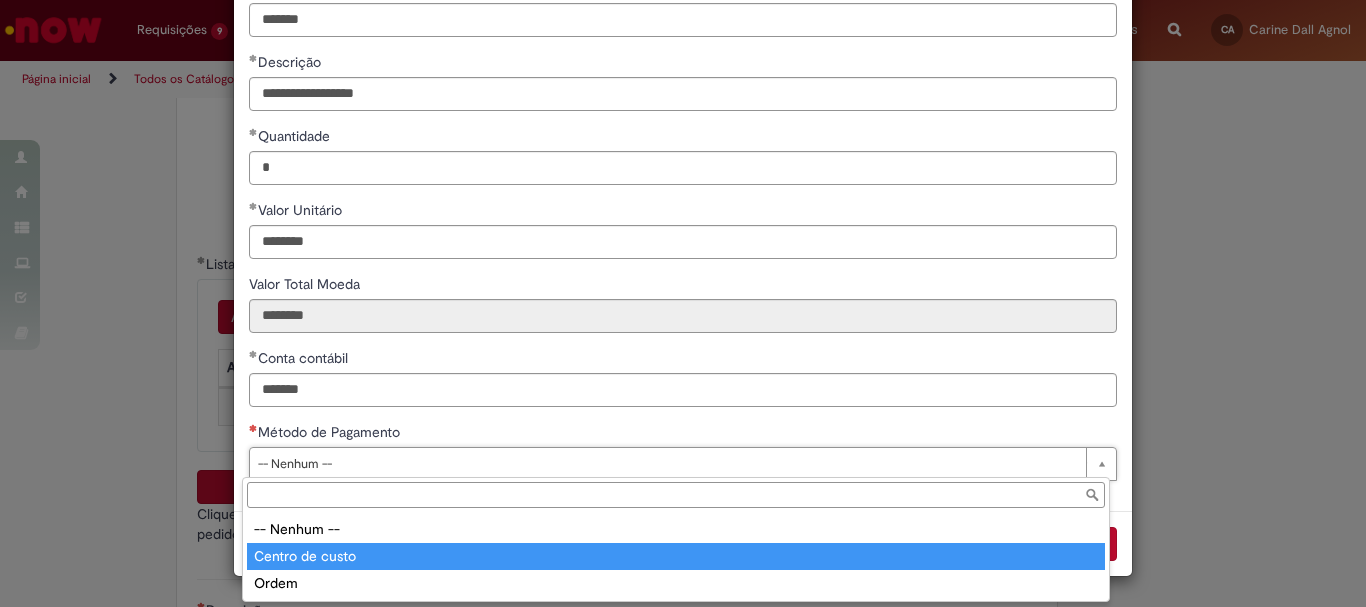 type on "**********" 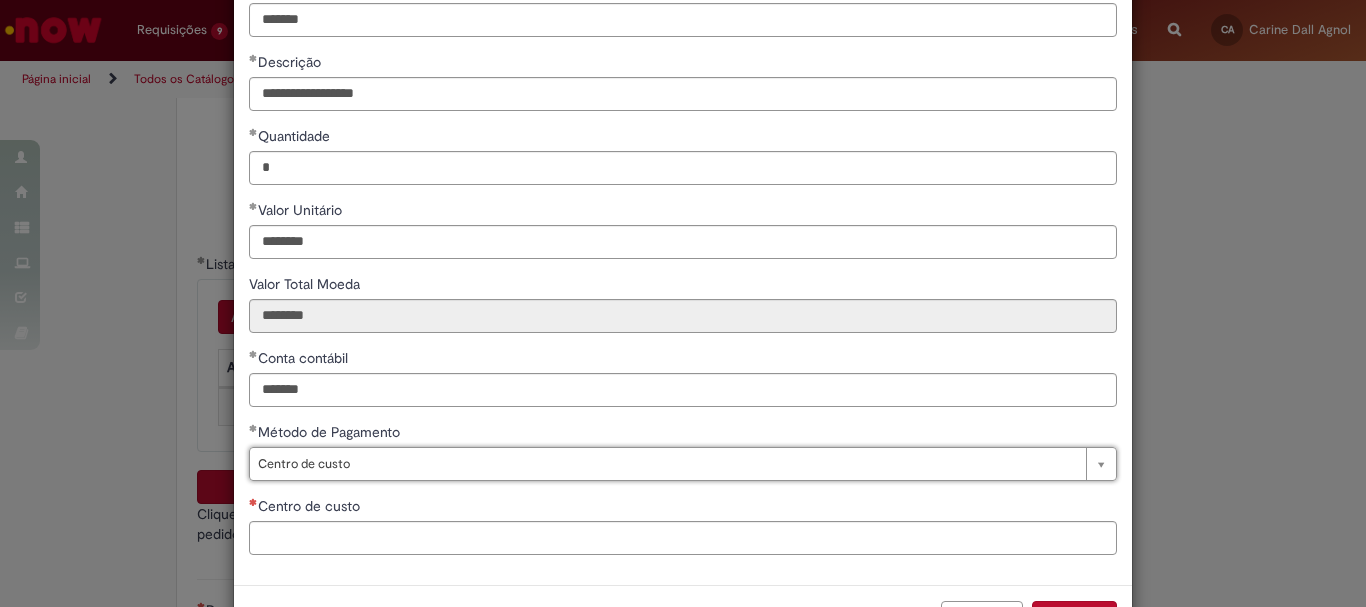 scroll, scrollTop: 199, scrollLeft: 0, axis: vertical 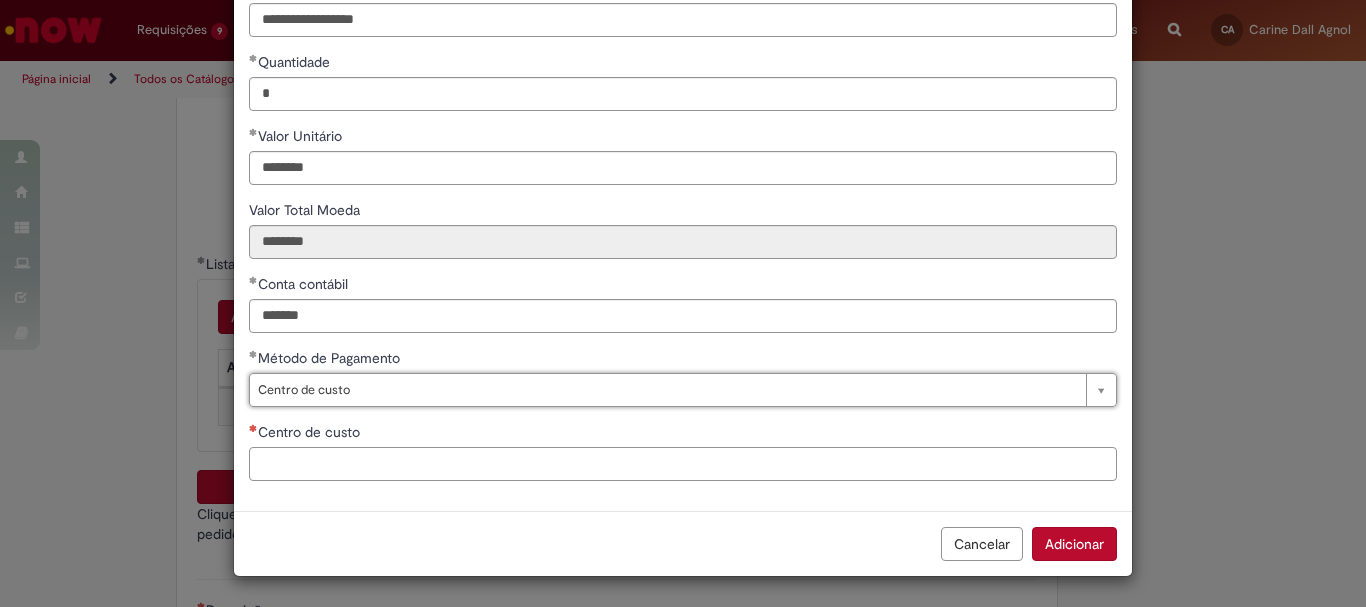 click on "Centro de custo" at bounding box center (683, 464) 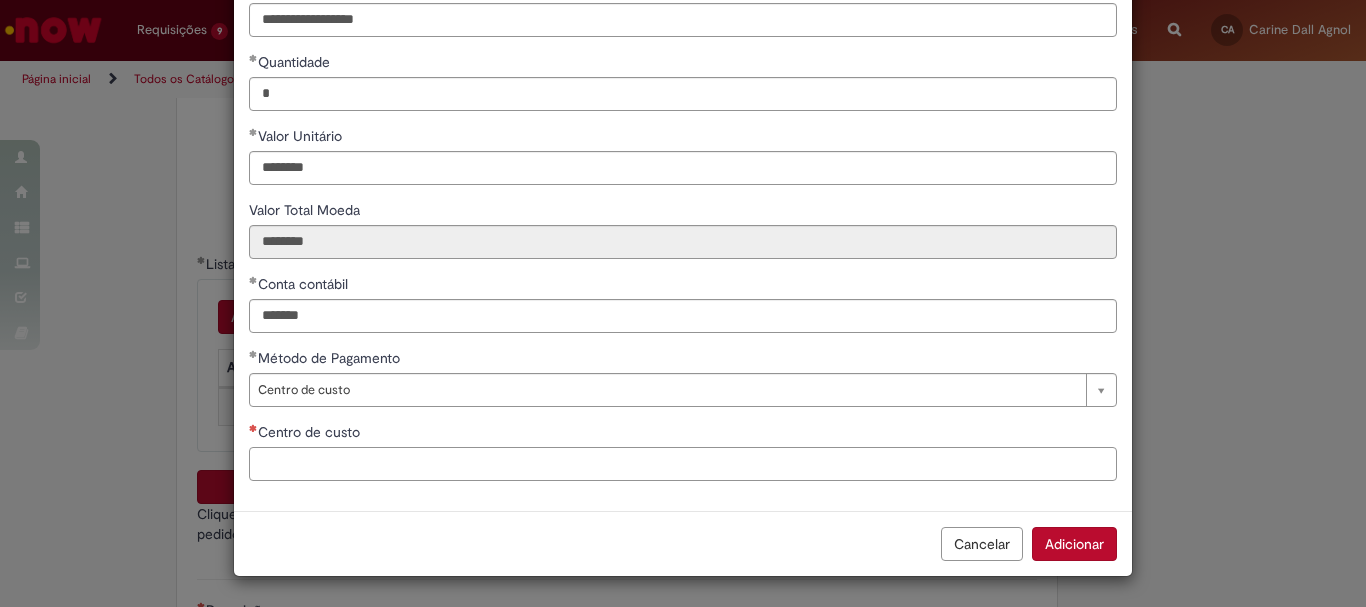 paste on "**********" 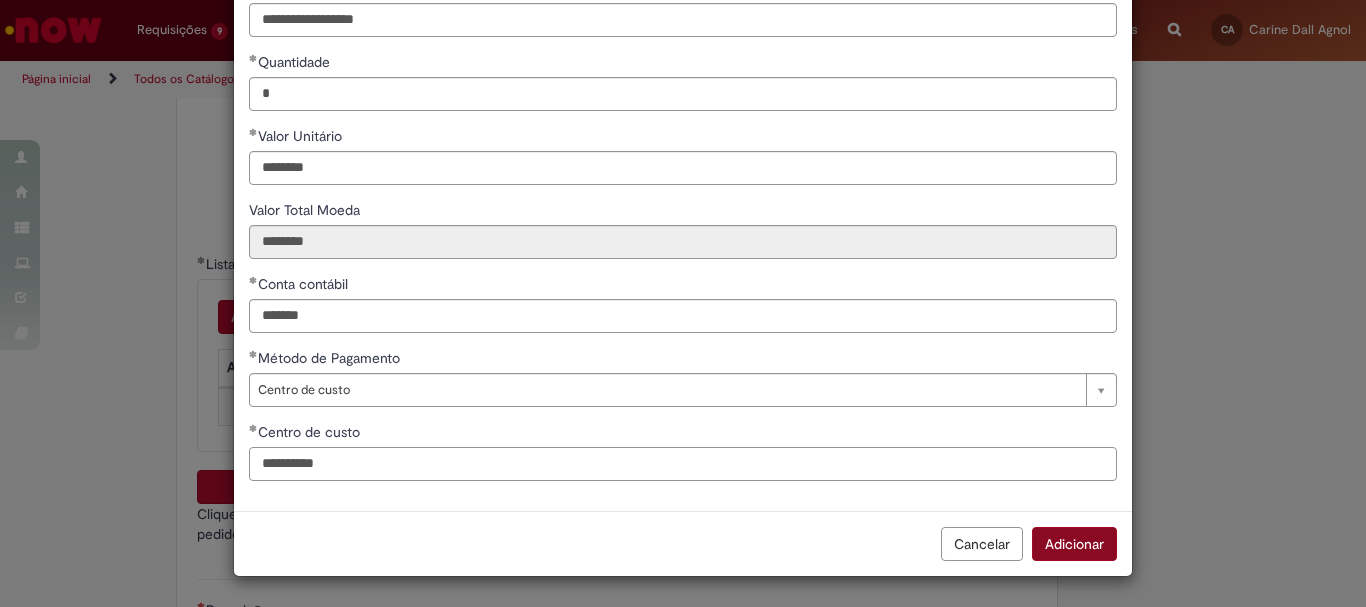 type on "**********" 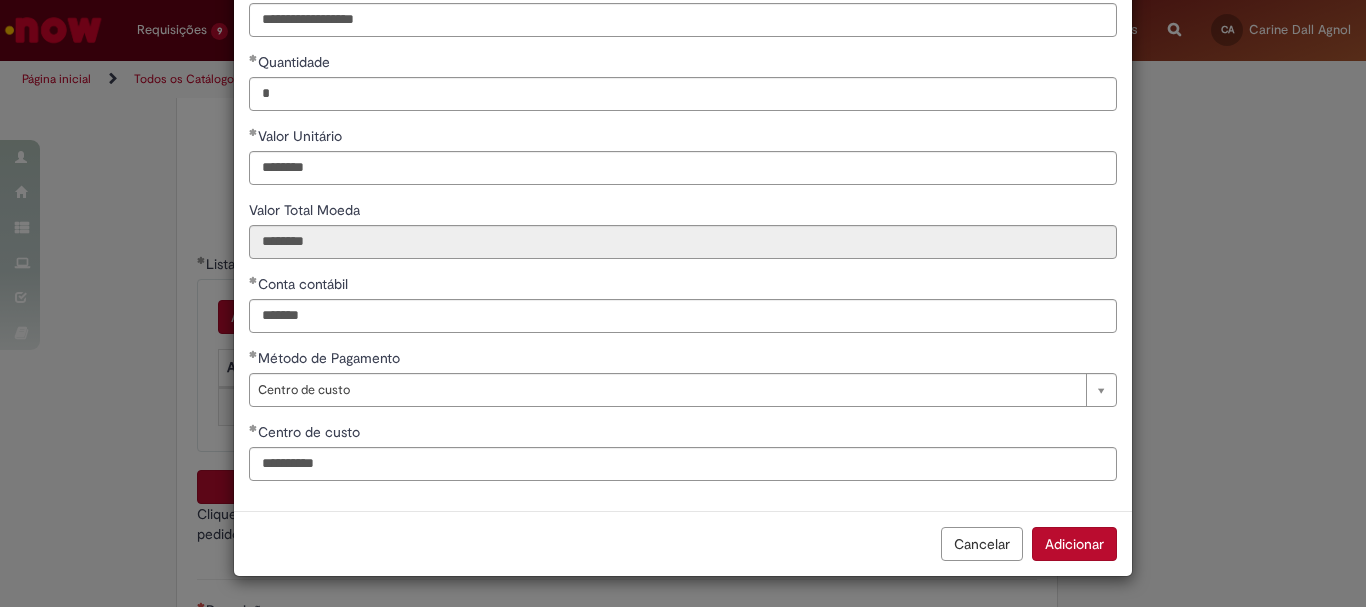 click on "Adicionar" at bounding box center [1074, 544] 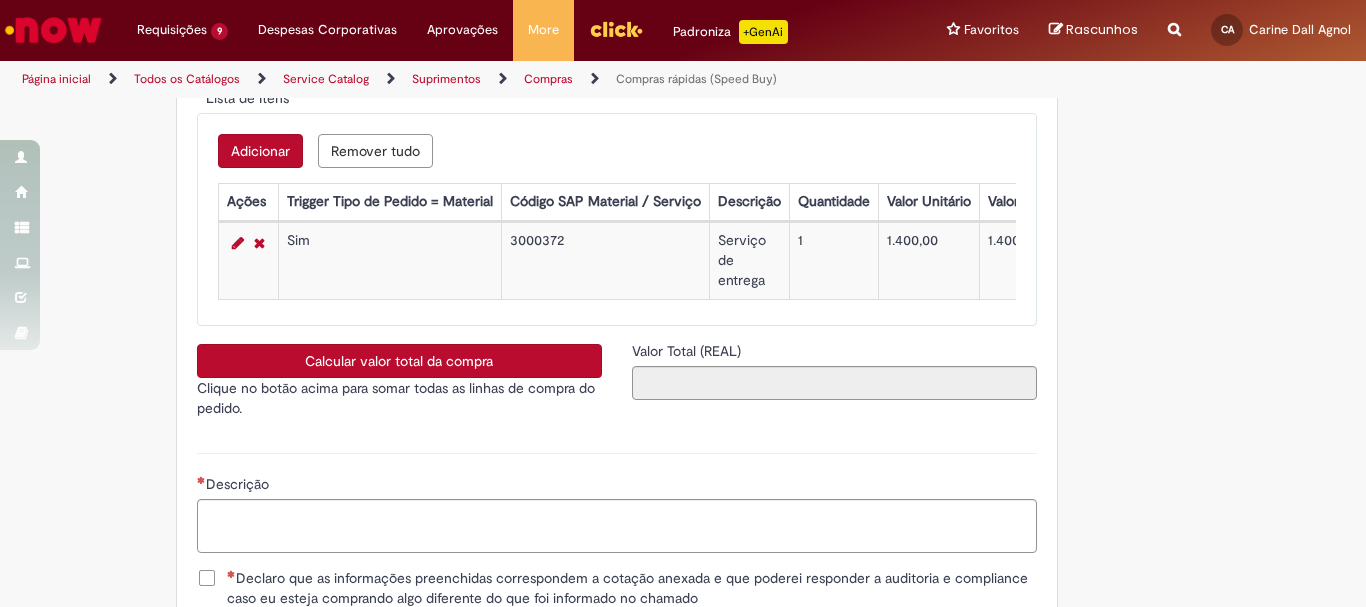 scroll, scrollTop: 3441, scrollLeft: 0, axis: vertical 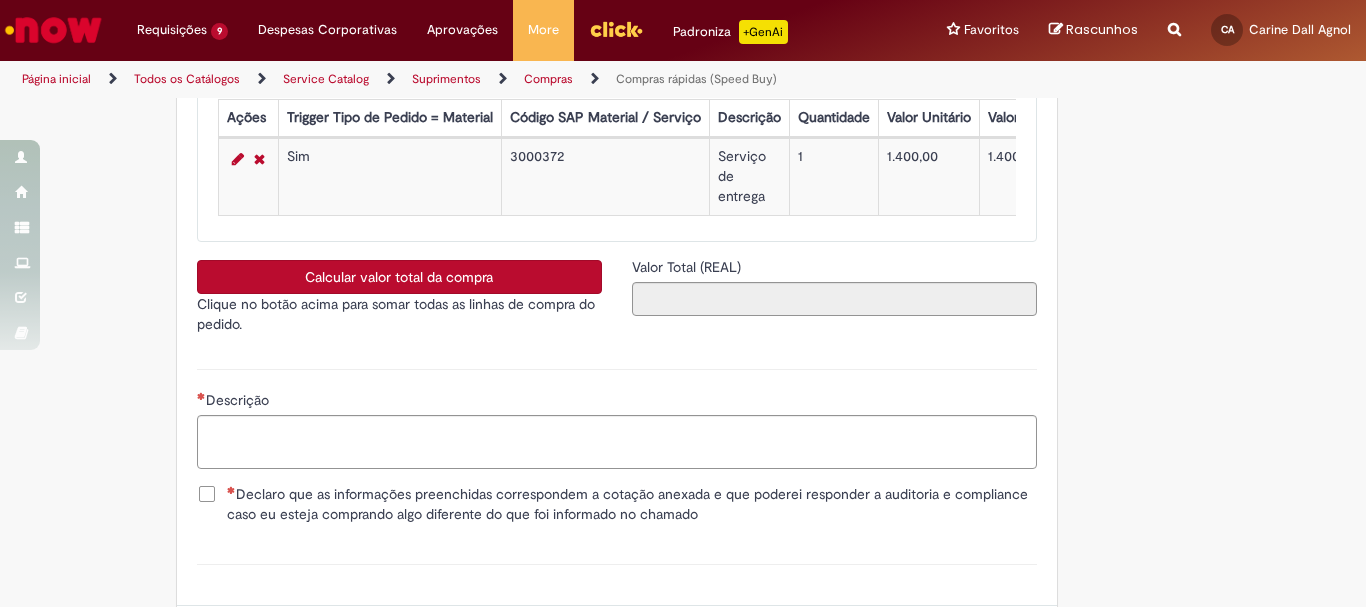 click on "Calcular valor total da compra" at bounding box center (399, 277) 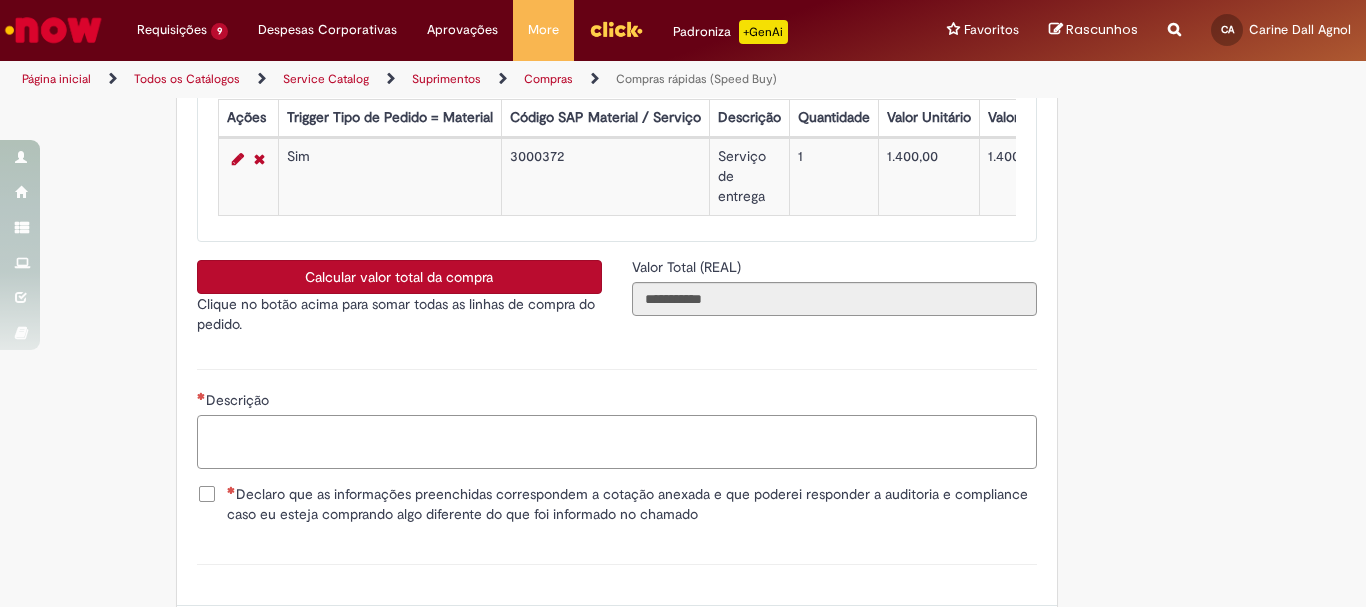 click on "Descrição" at bounding box center [617, 442] 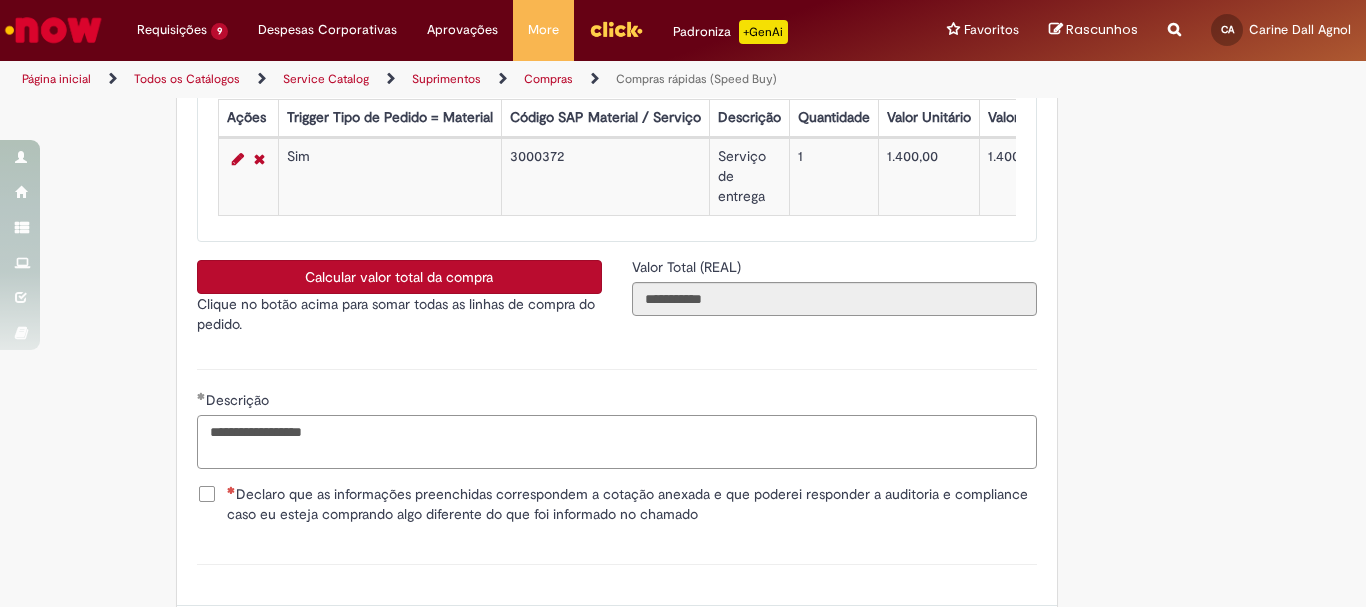 type on "**********" 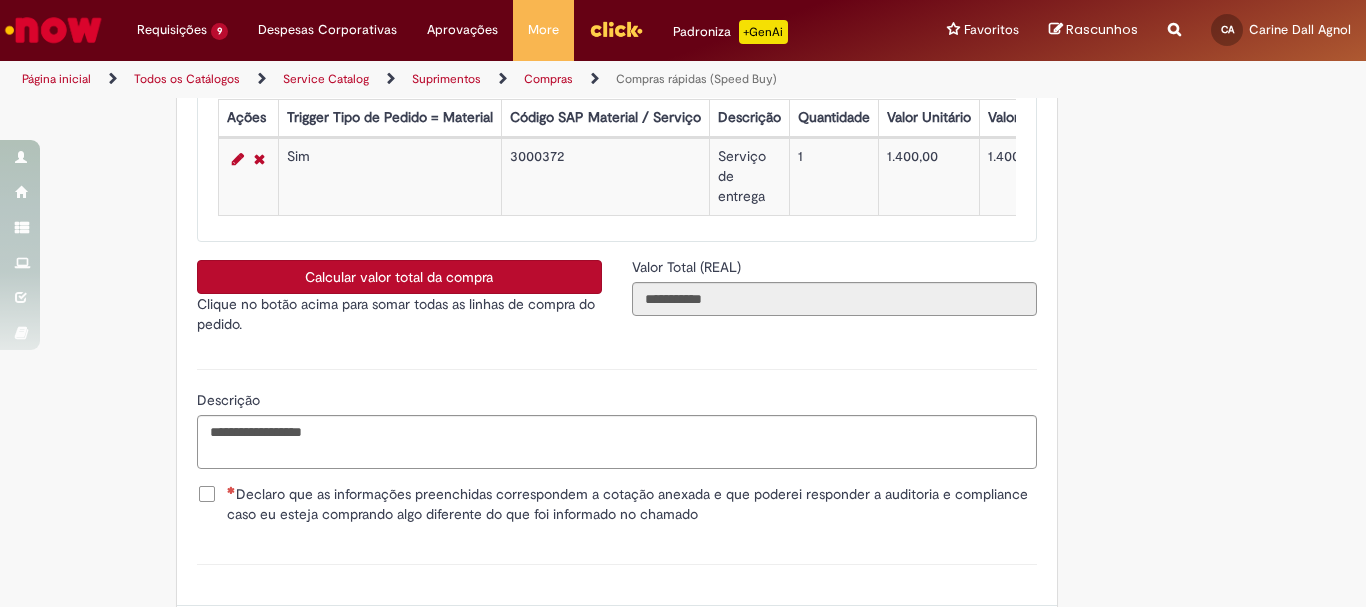 click on "Declaro que as informações preenchidas correspondem a cotação anexada e que poderei responder a auditoria e compliance caso eu esteja comprando algo diferente do que foi informado no chamado" at bounding box center [632, 504] 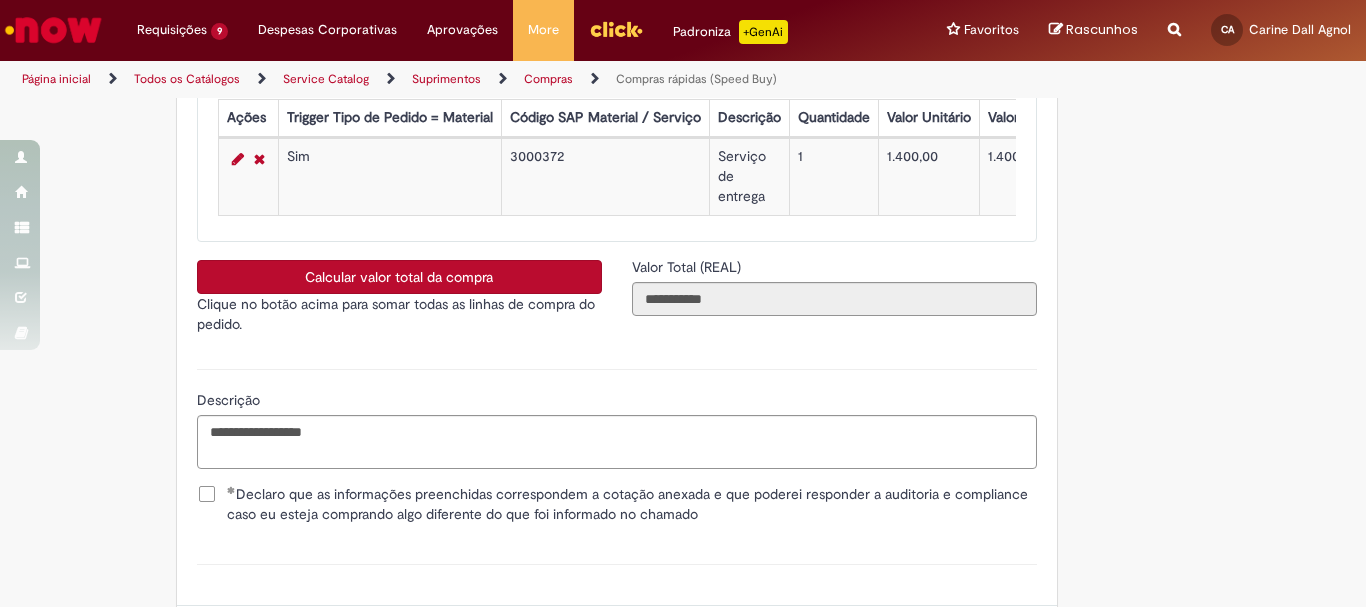 scroll, scrollTop: 3641, scrollLeft: 0, axis: vertical 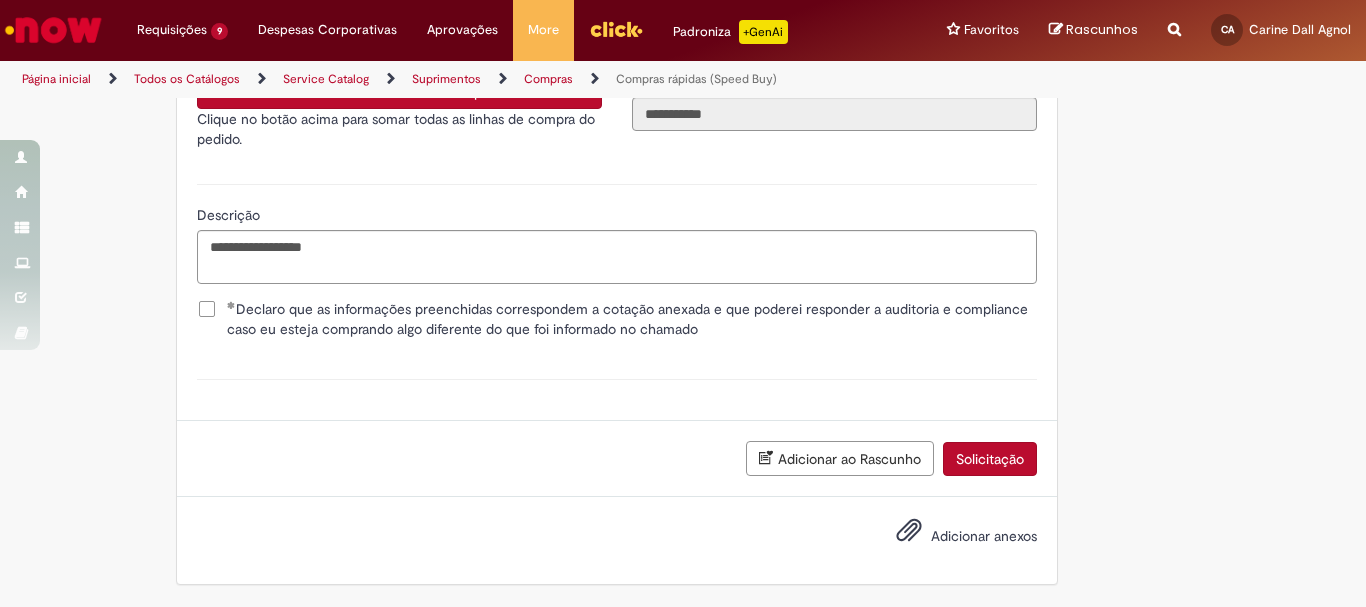 click on "Adicionar anexos" at bounding box center (984, 536) 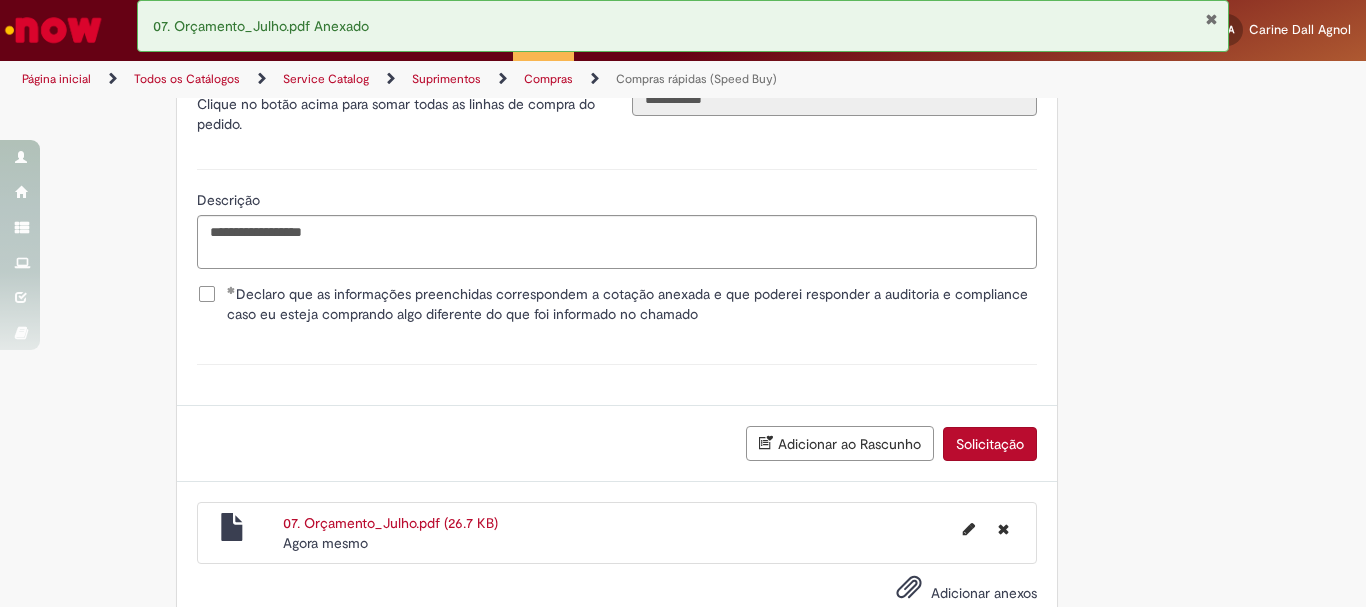 scroll, scrollTop: 3713, scrollLeft: 0, axis: vertical 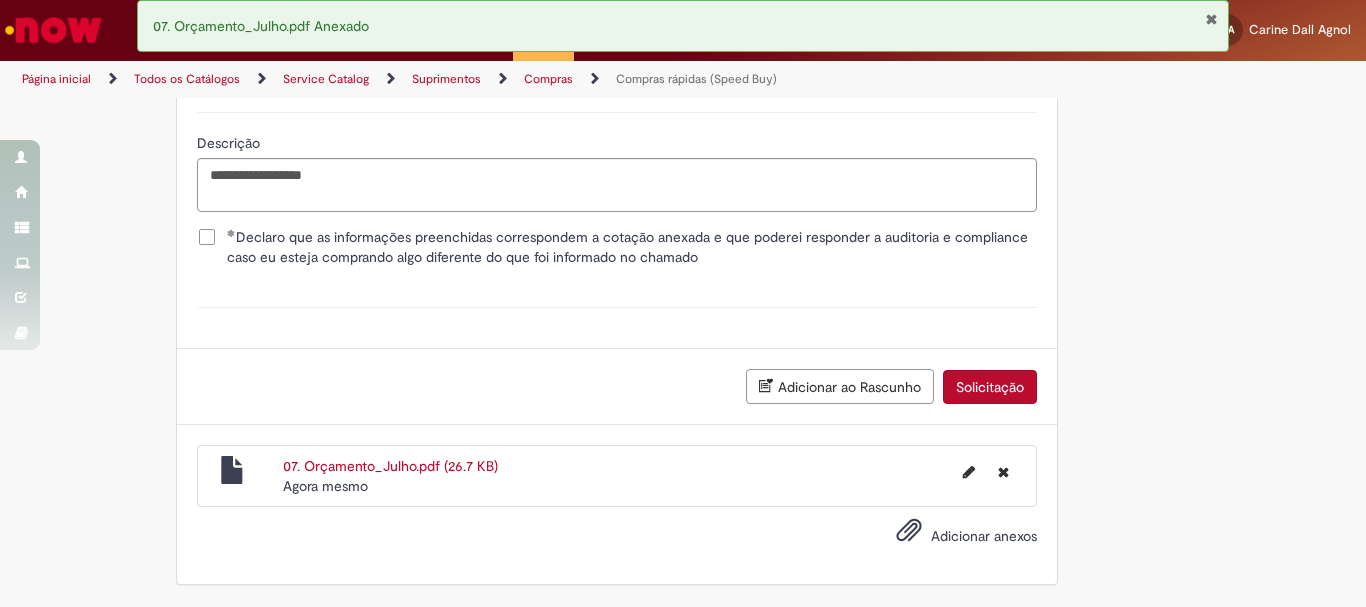 click at bounding box center [1211, 19] 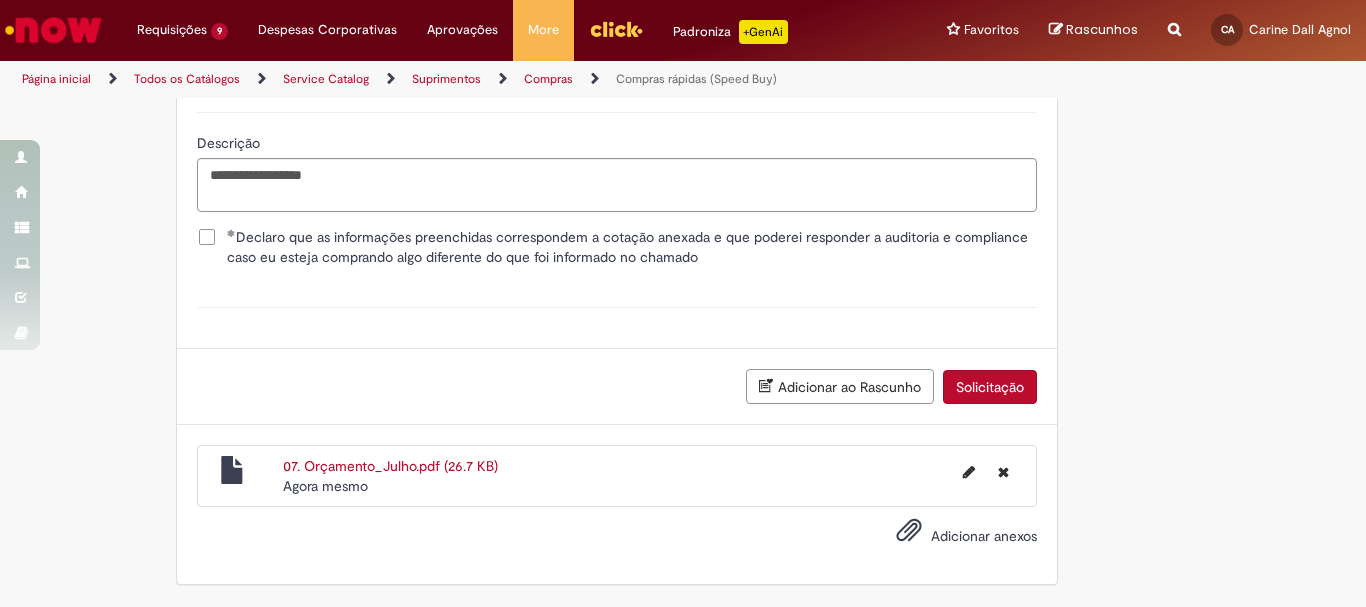click on "Solicitação" at bounding box center (990, 387) 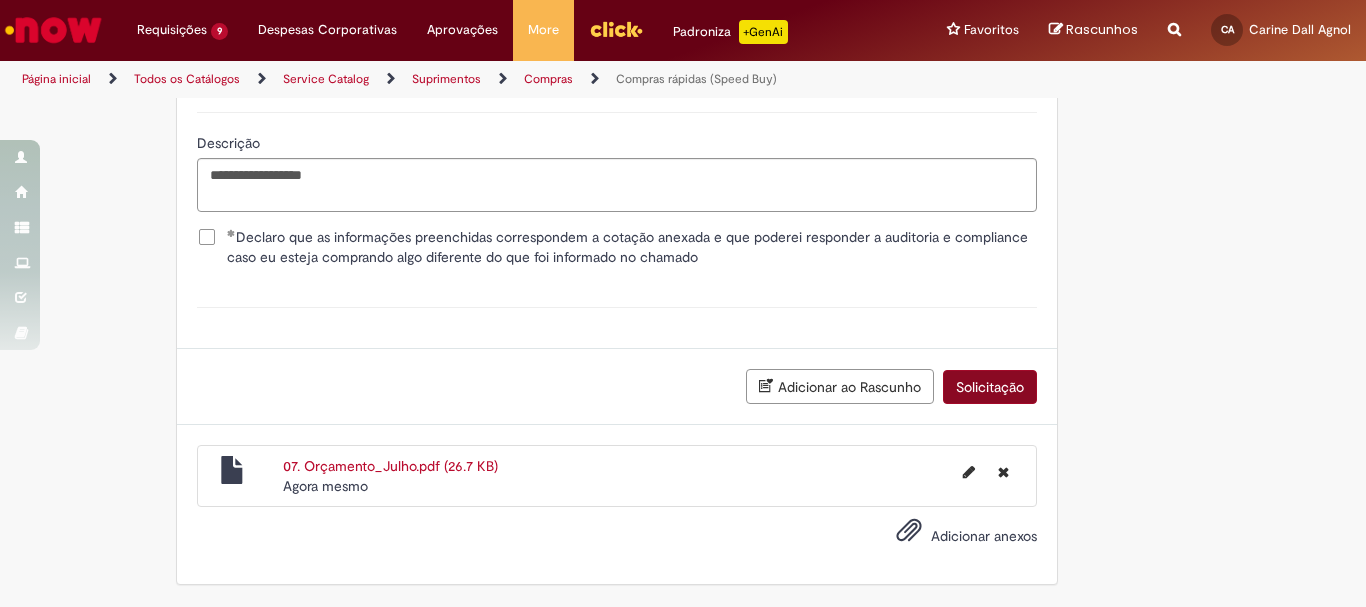 scroll, scrollTop: 2285, scrollLeft: 0, axis: vertical 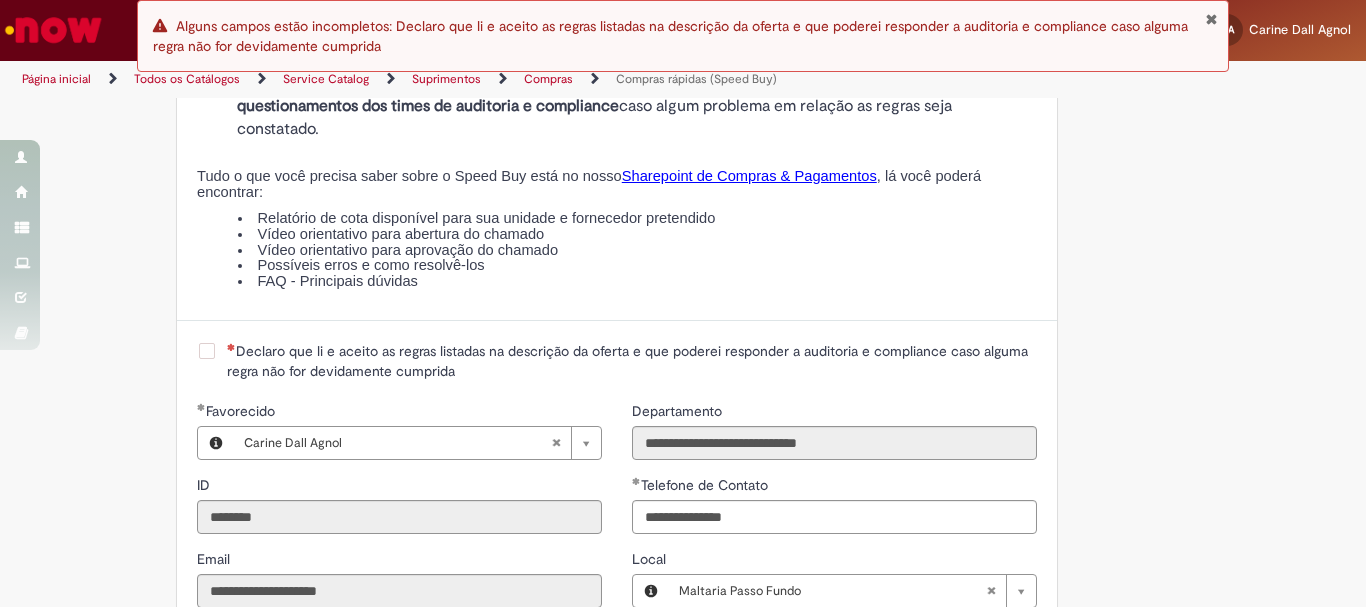 click on "Declaro que li e aceito as regras listadas na descrição da oferta e que poderei responder a auditoria e compliance caso alguma regra não for devidamente cumprida" at bounding box center [632, 361] 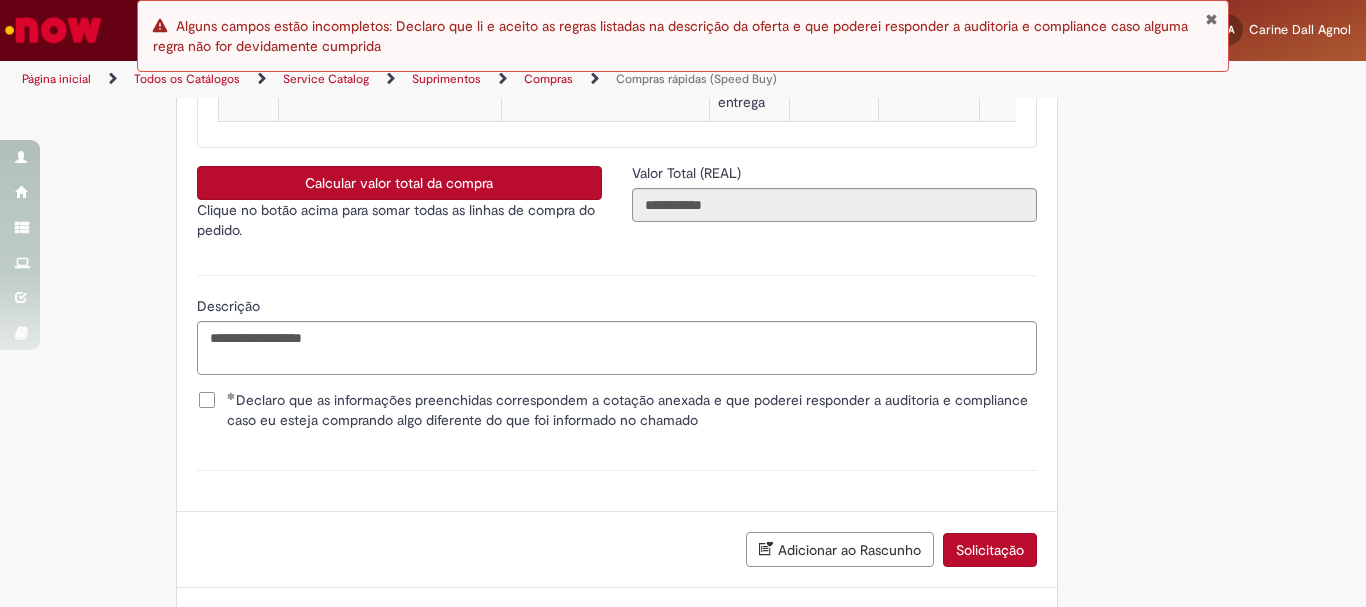 scroll, scrollTop: 3713, scrollLeft: 0, axis: vertical 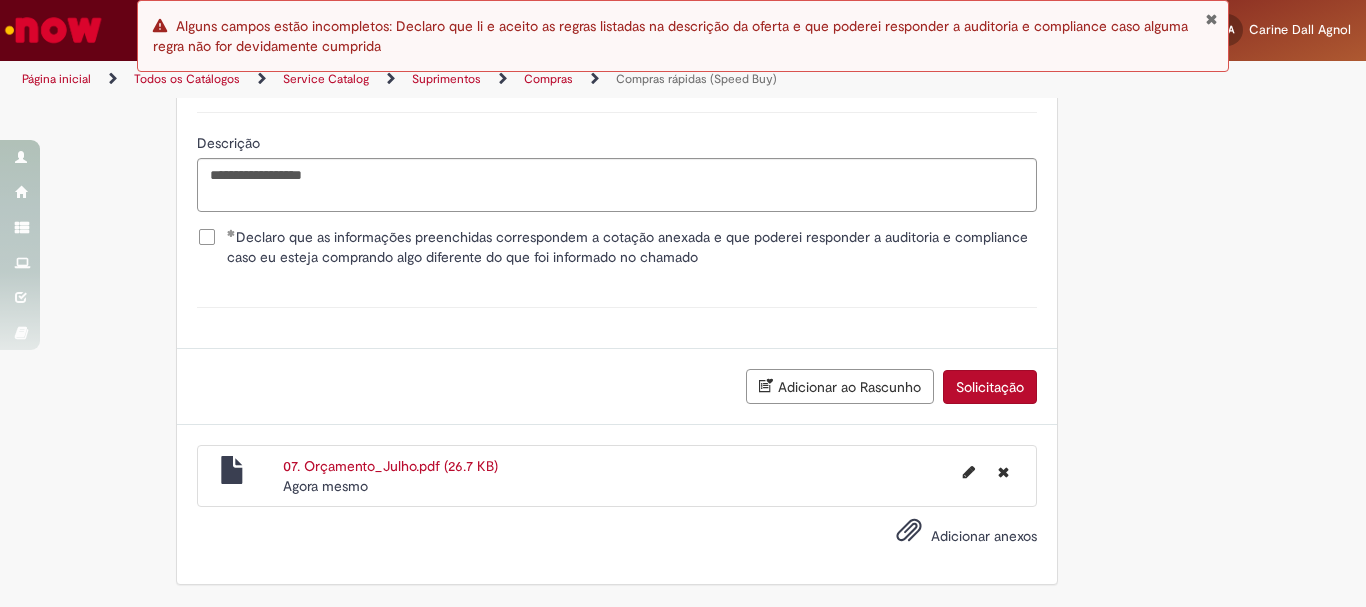 click on "Solicitação" at bounding box center (990, 387) 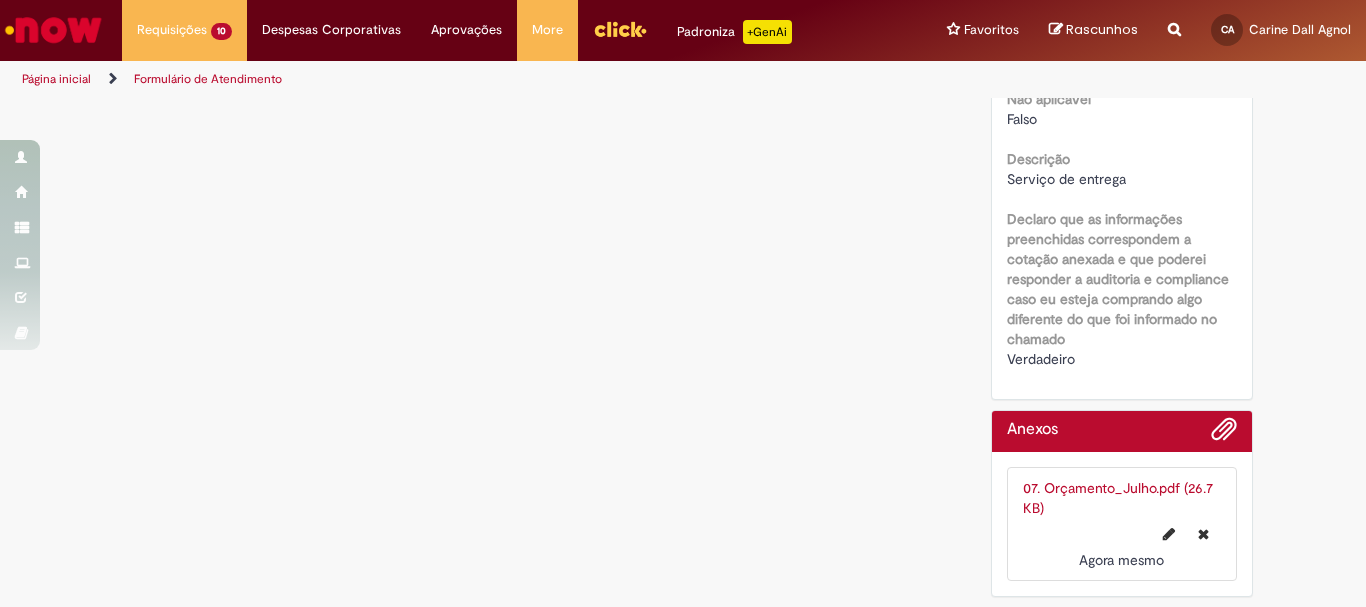 scroll, scrollTop: 0, scrollLeft: 0, axis: both 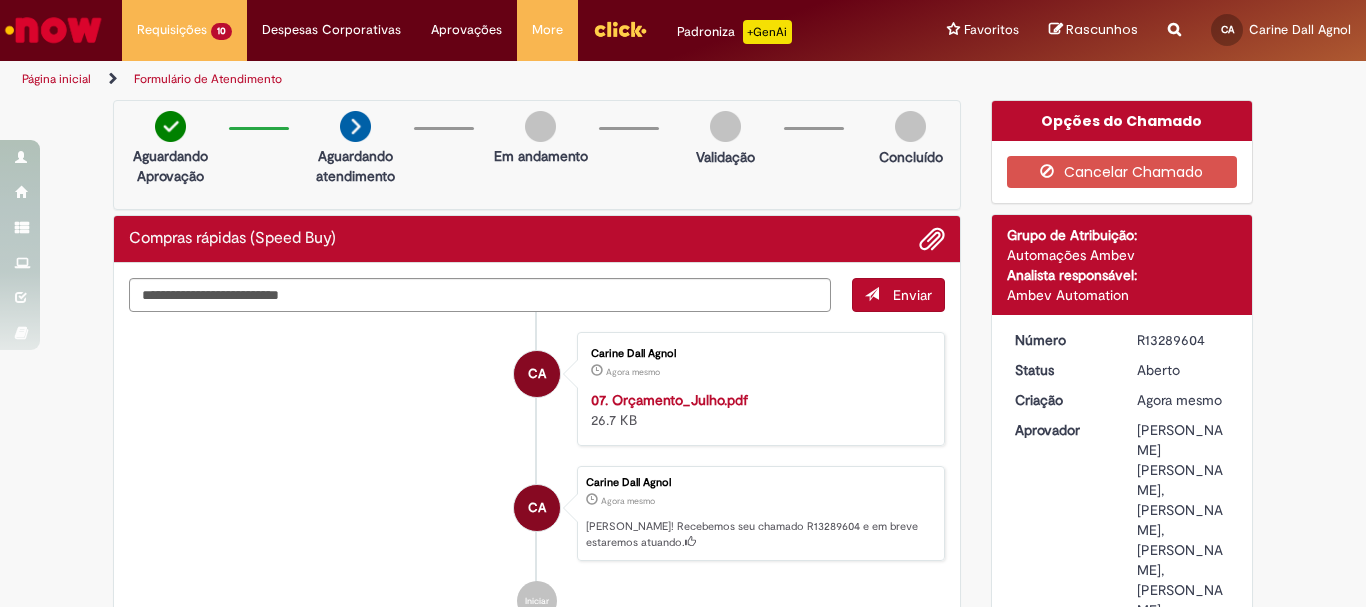 click on "R13289604" at bounding box center (1183, 340) 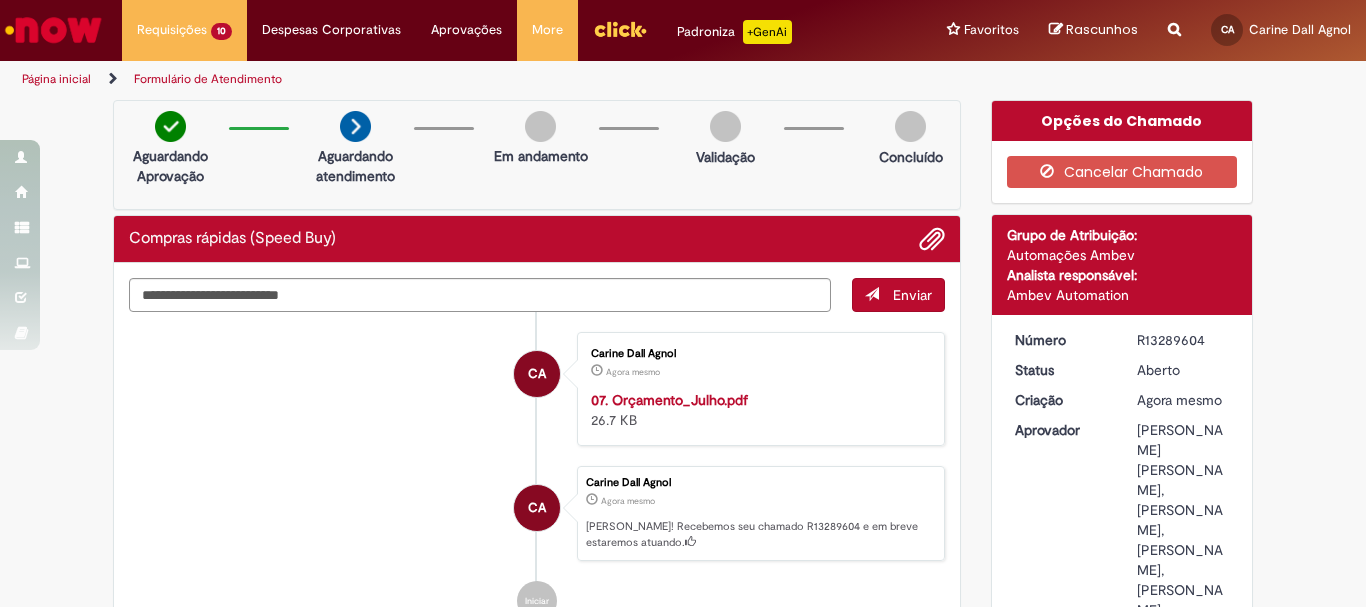 drag, startPoint x: 1203, startPoint y: 337, endPoint x: 1123, endPoint y: 337, distance: 80 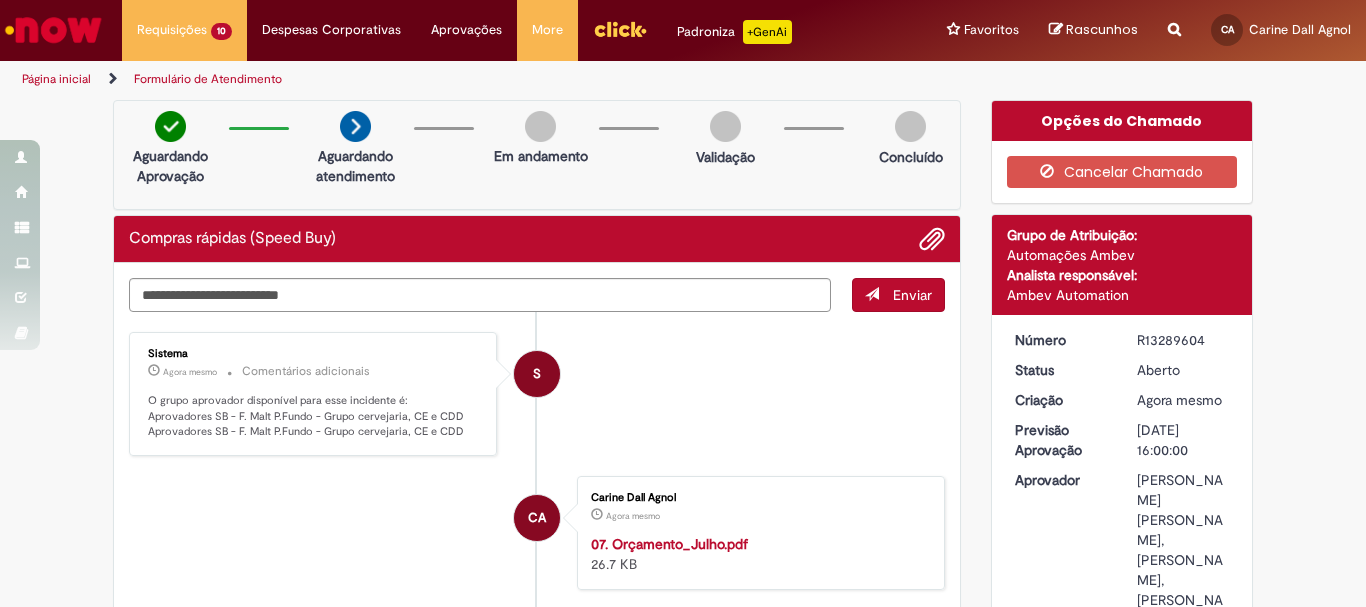 copy on "R13289604" 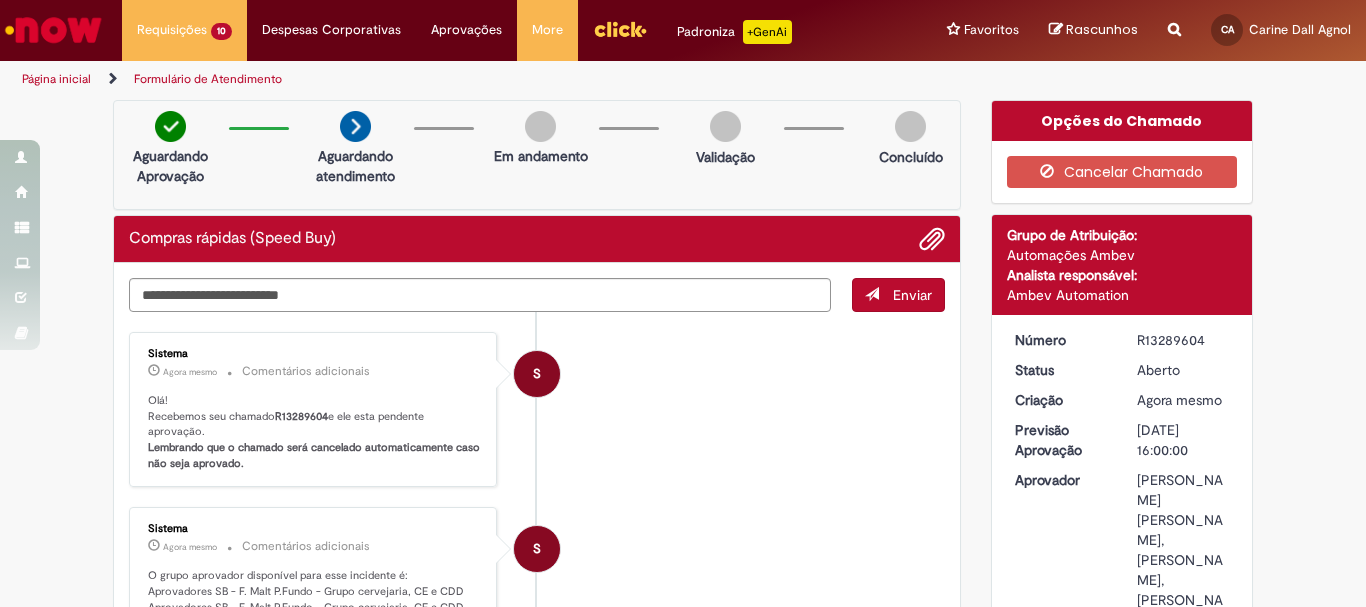 drag, startPoint x: 1127, startPoint y: 340, endPoint x: 1197, endPoint y: 340, distance: 70 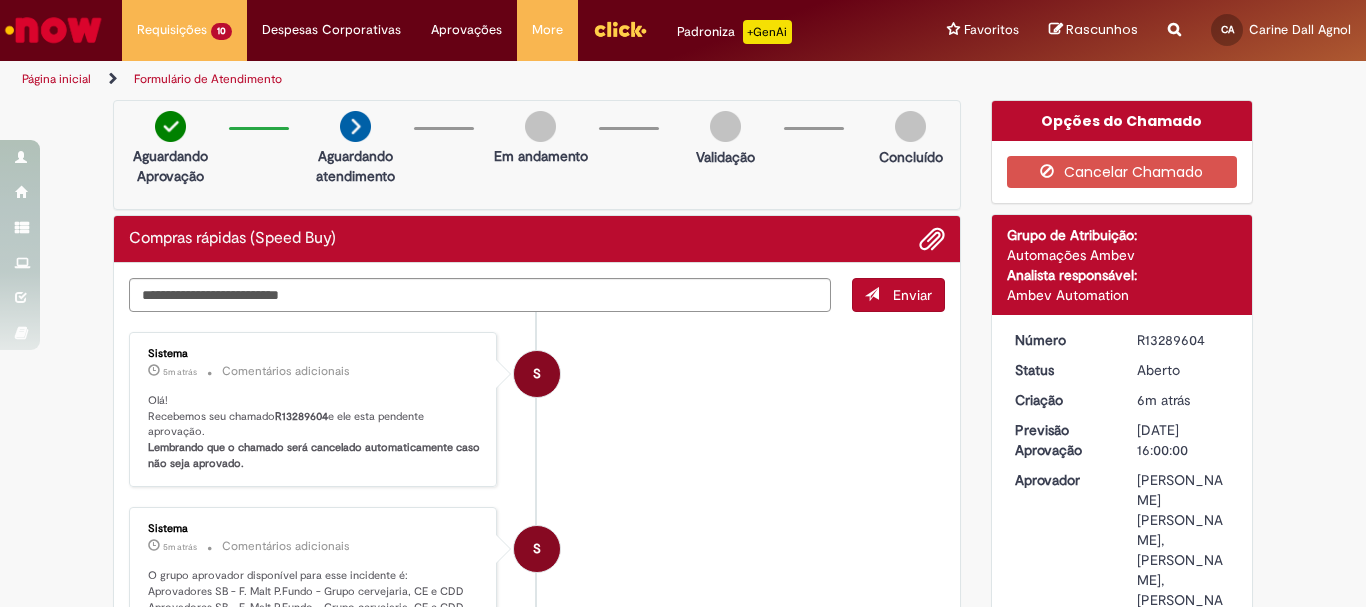 click at bounding box center (53, 30) 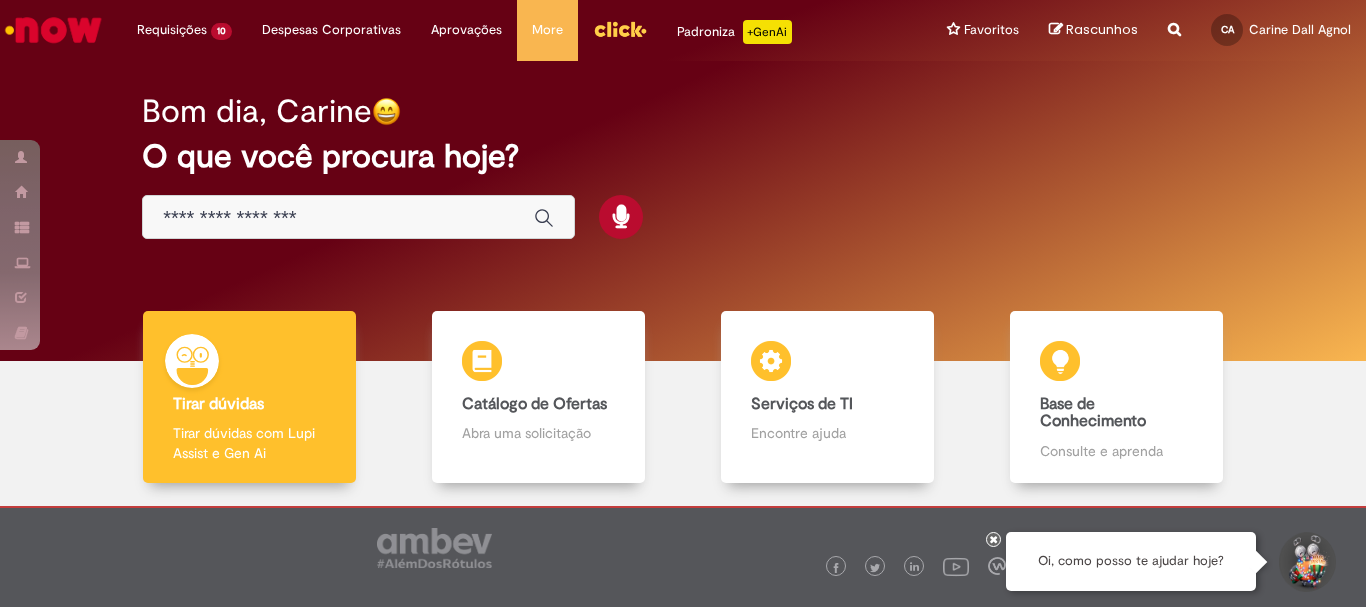 scroll, scrollTop: 0, scrollLeft: 0, axis: both 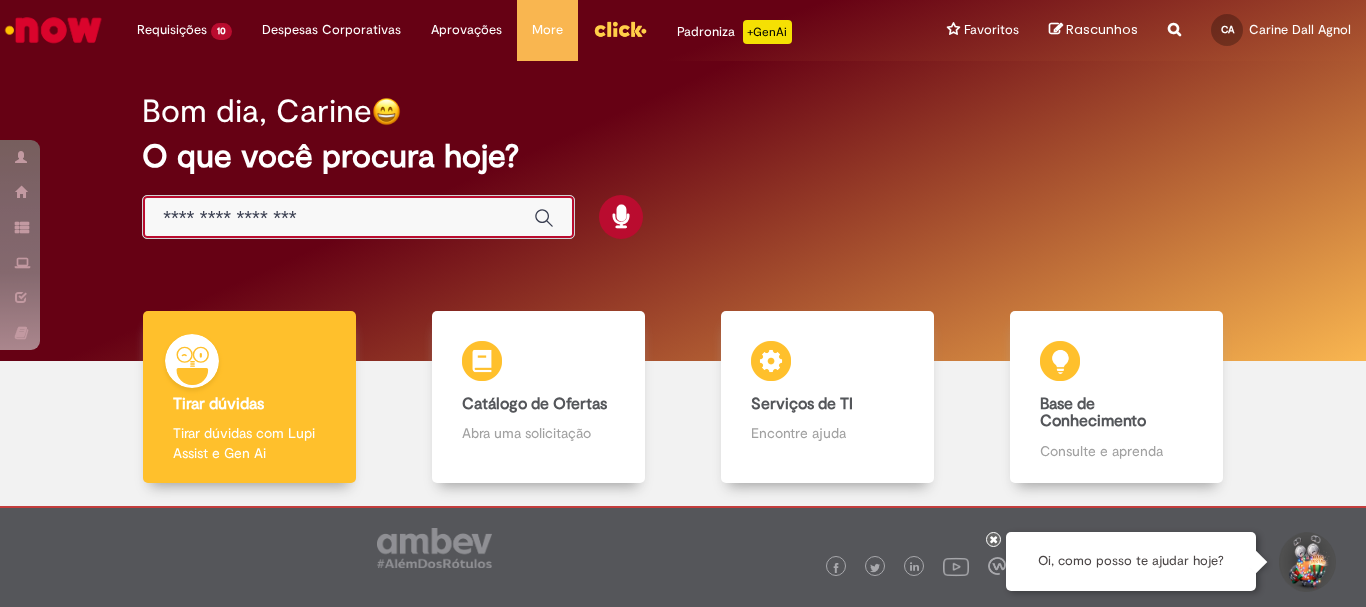 click at bounding box center (338, 218) 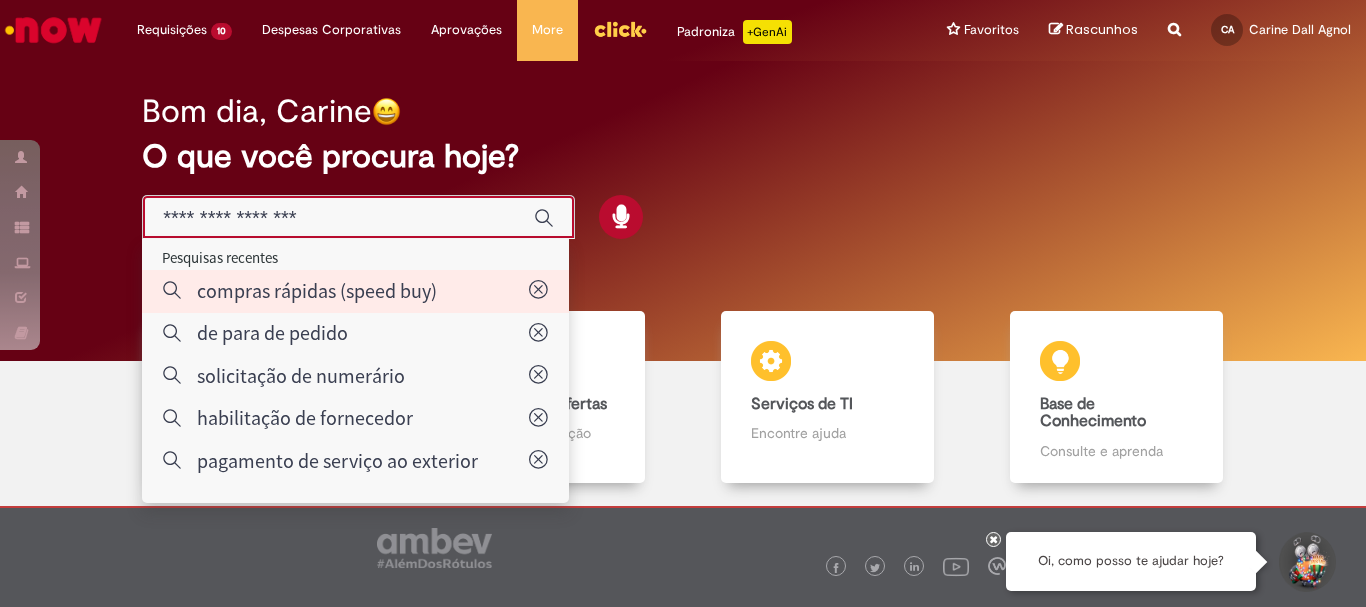 type on "**********" 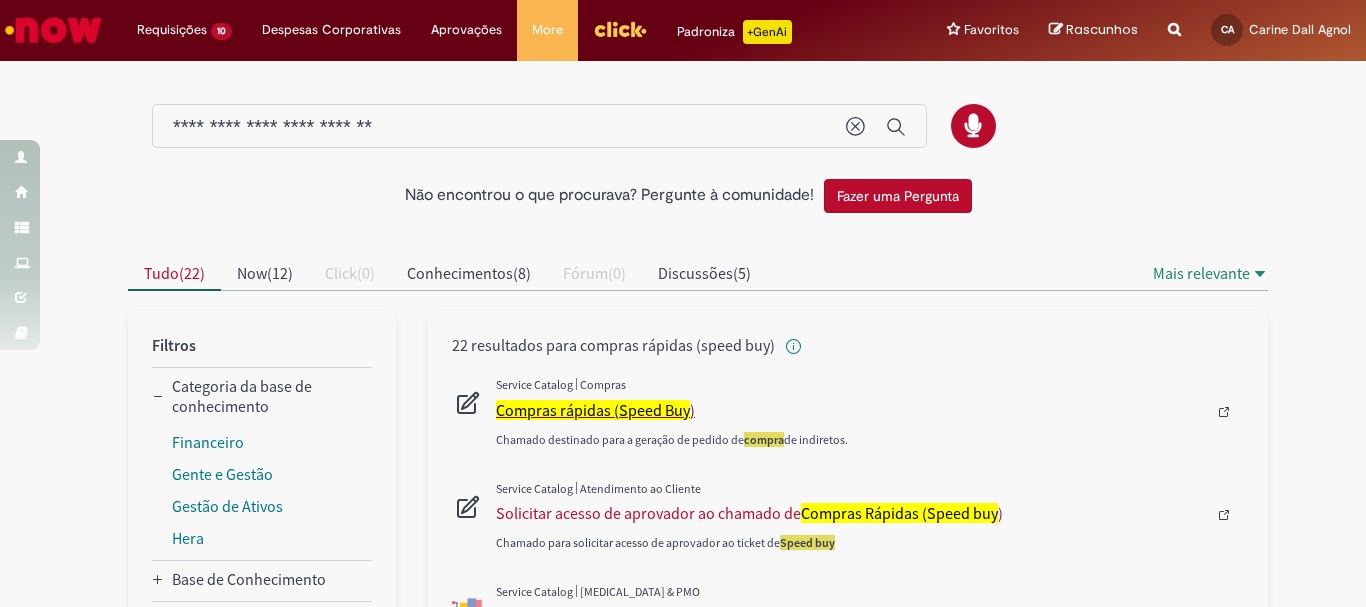 click on "Compras rápidas (Speed Buy" at bounding box center (593, 410) 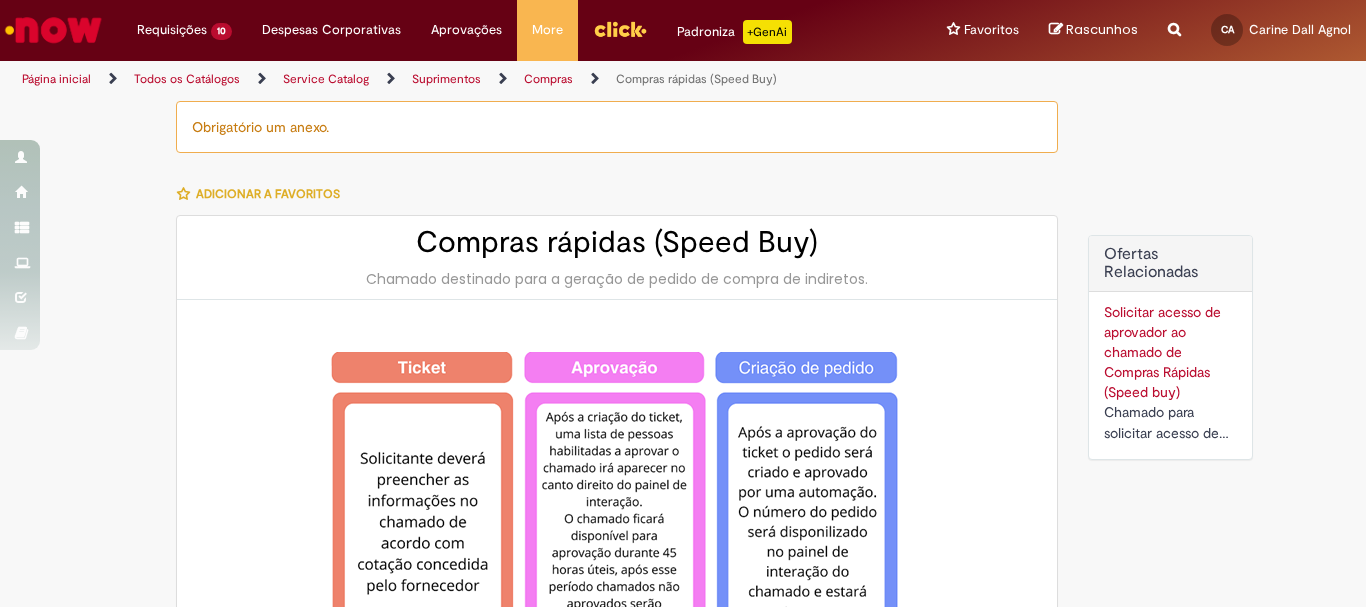 type on "********" 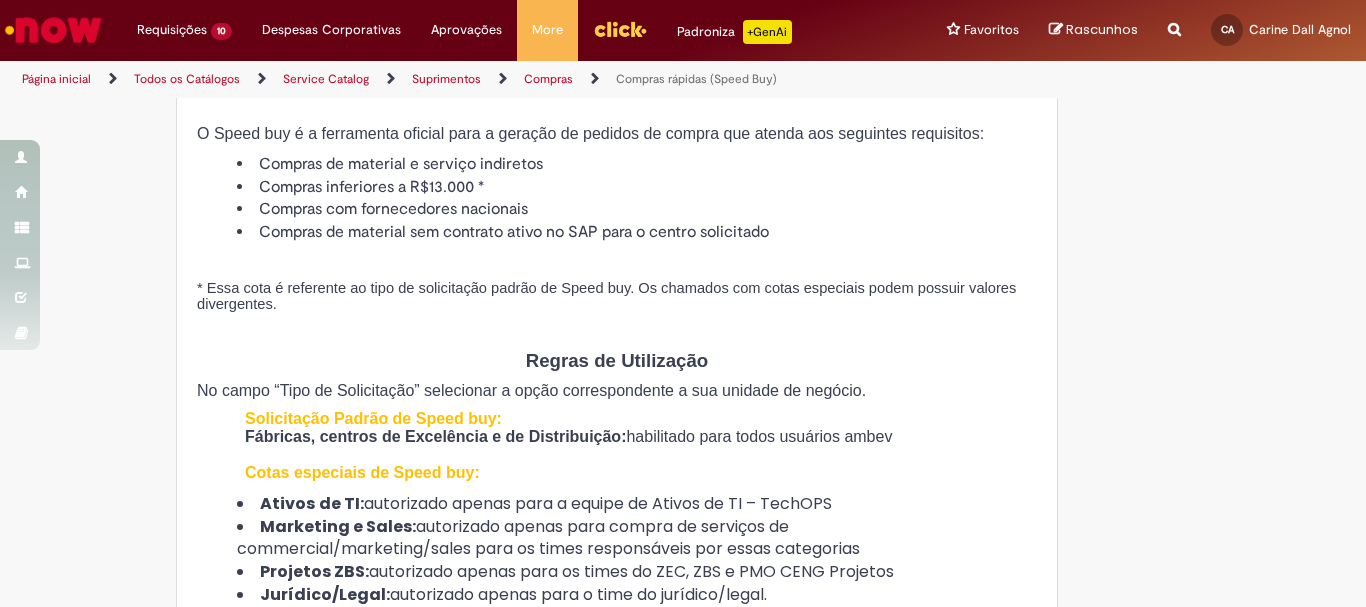 type on "**********" 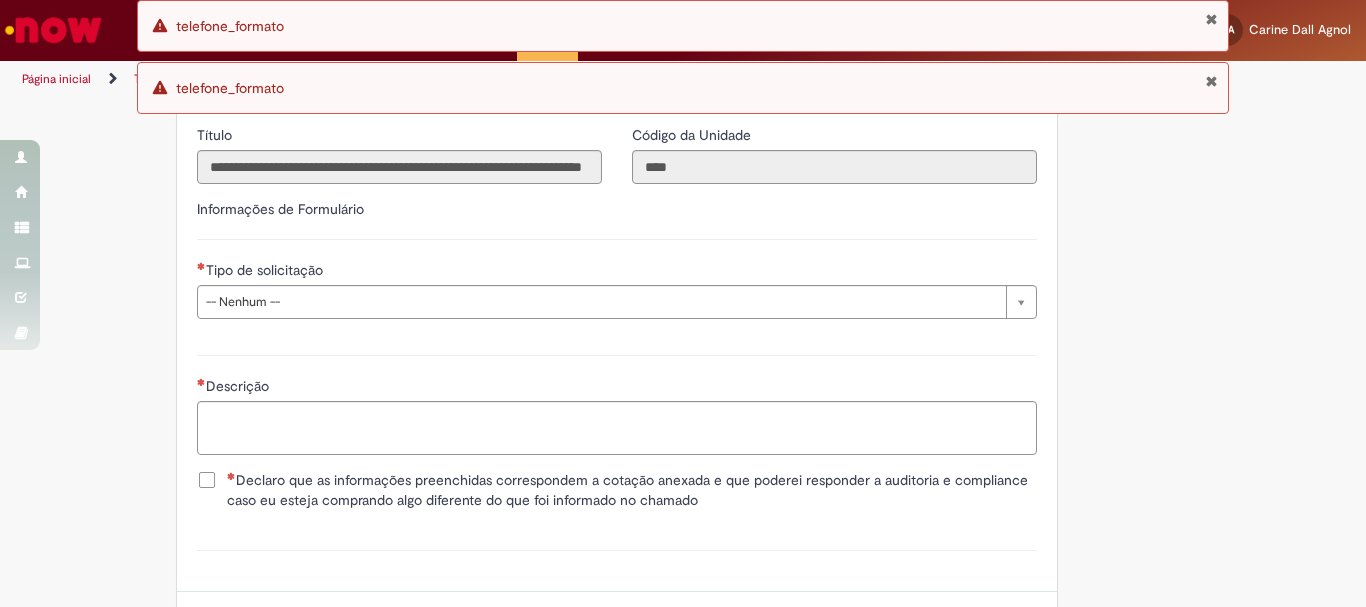 scroll, scrollTop: 2450, scrollLeft: 0, axis: vertical 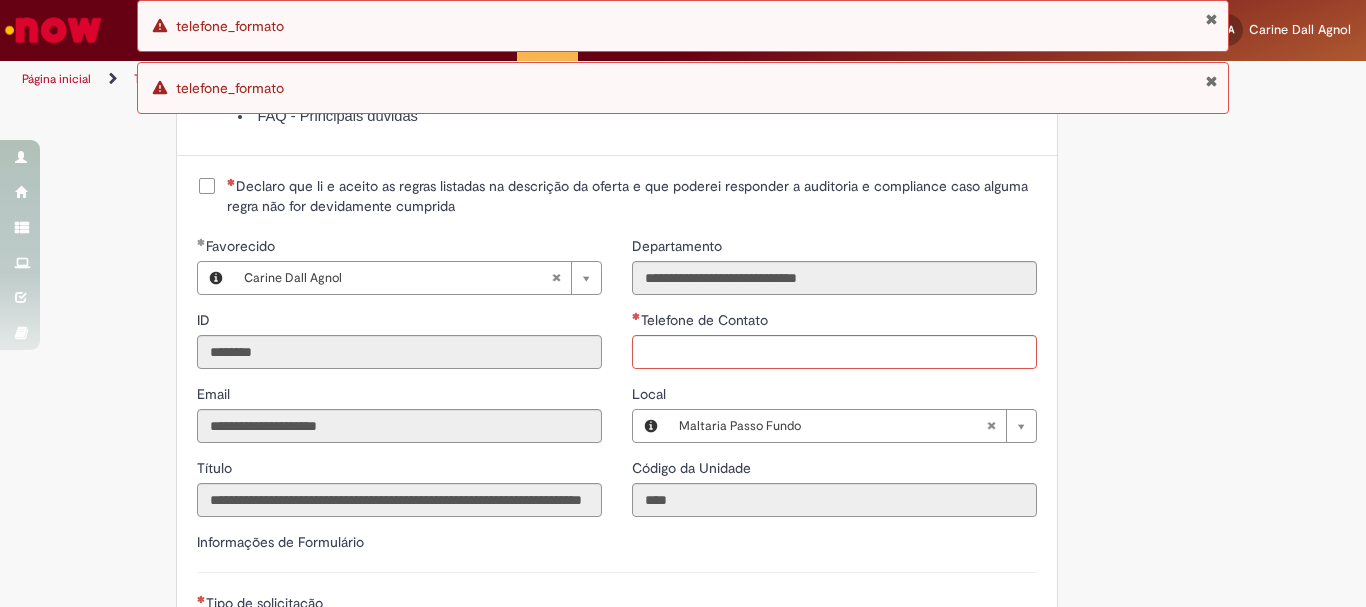 click on "Declaro que li e aceito as regras listadas na descrição da oferta e que poderei responder a auditoria e compliance caso alguma regra não for devidamente cumprida" at bounding box center (632, 196) 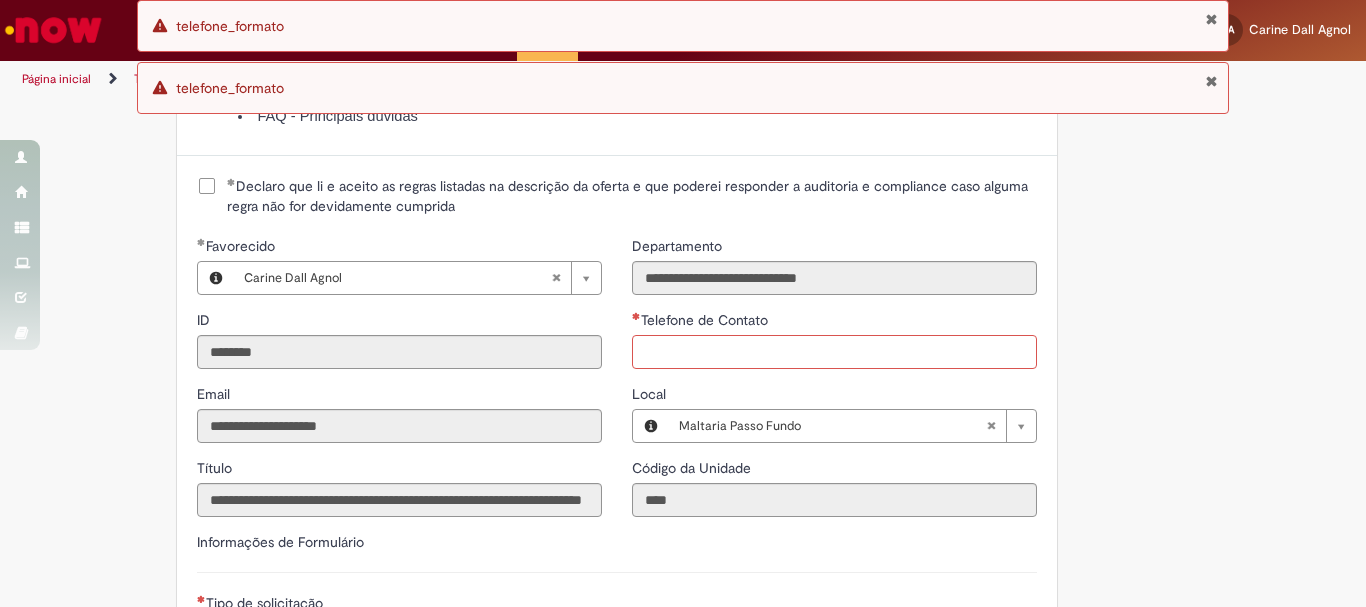 click on "Telefone de Contato" at bounding box center (834, 352) 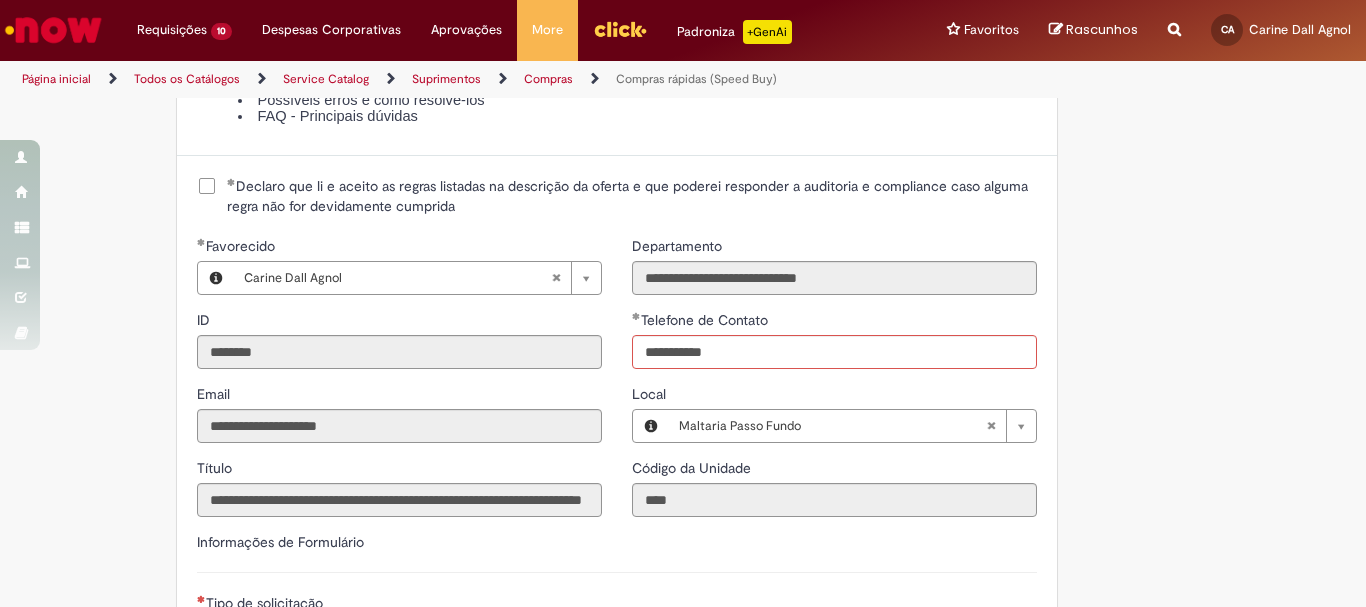 click on "Obrigatório um anexo.
Adicionar a Favoritos
Compras rápidas (Speed Buy)
Chamado destinado para a geração de pedido de compra de indiretos.
O Speed buy é a ferramenta oficial para a geração de pedidos de compra que atenda aos seguintes requisitos:
Compras de material e serviço indiretos
Compras inferiores a R$13.000 *
Compras com fornecedores nacionais
Compras de material sem contrato ativo no SAP para o centro solicitado
* Essa cota é referente ao tipo de solicitação padrão de Speed buy. Os chamados com cotas especiais podem possuir valores divergentes.
Regras de Utilização
No campo “Tipo de Solicitação” selecionar a opção correspondente a sua unidade de negócio.
Solicitação Padrão de Speed buy:
Fábricas, centros de Excelência e de Distribuição:  habilitado para todos usuários ambev
Ativos   de TI:" at bounding box center [683, -620] 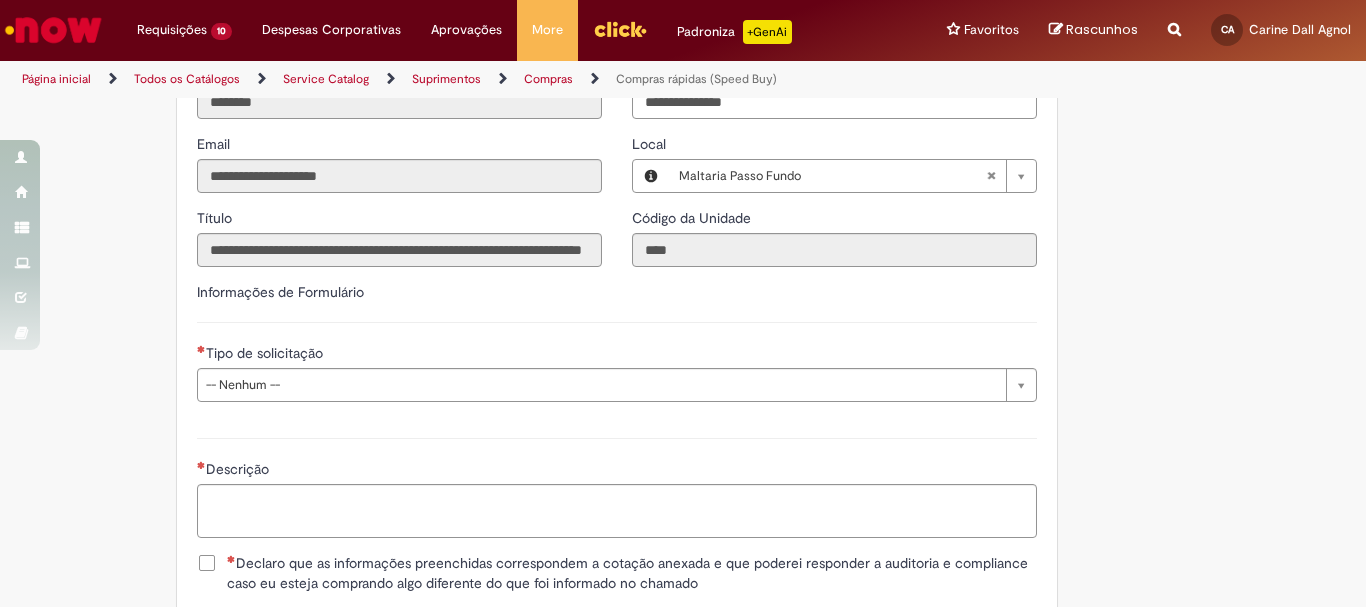 scroll, scrollTop: 2783, scrollLeft: 0, axis: vertical 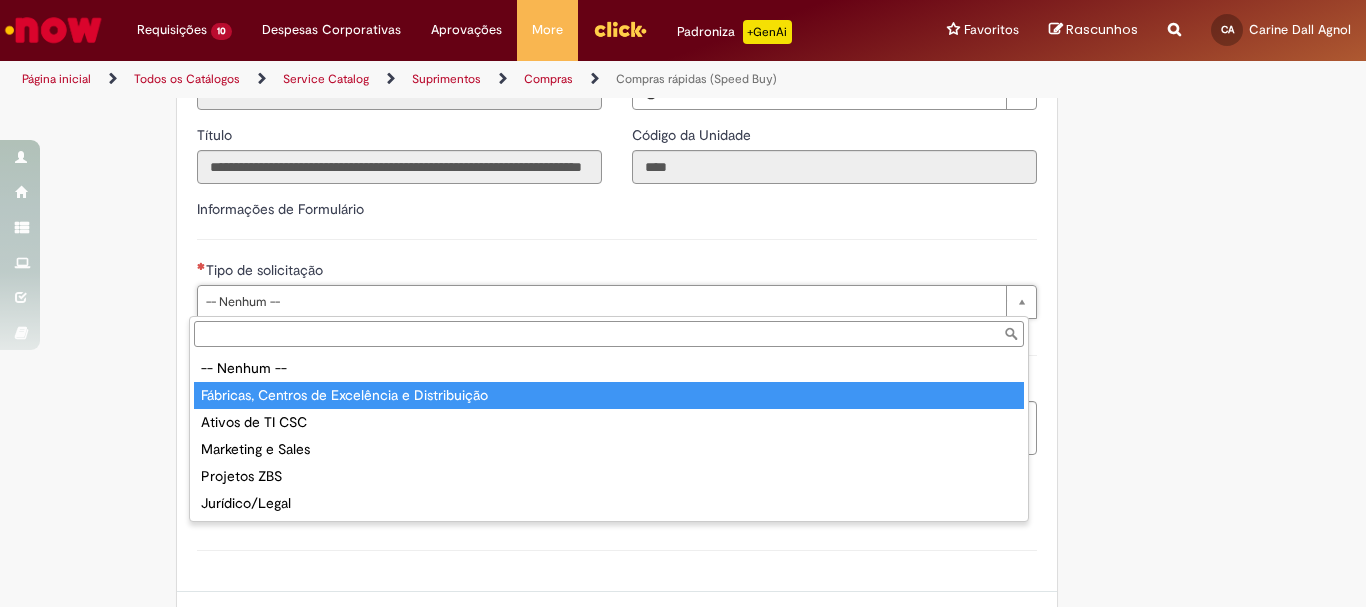 type on "**********" 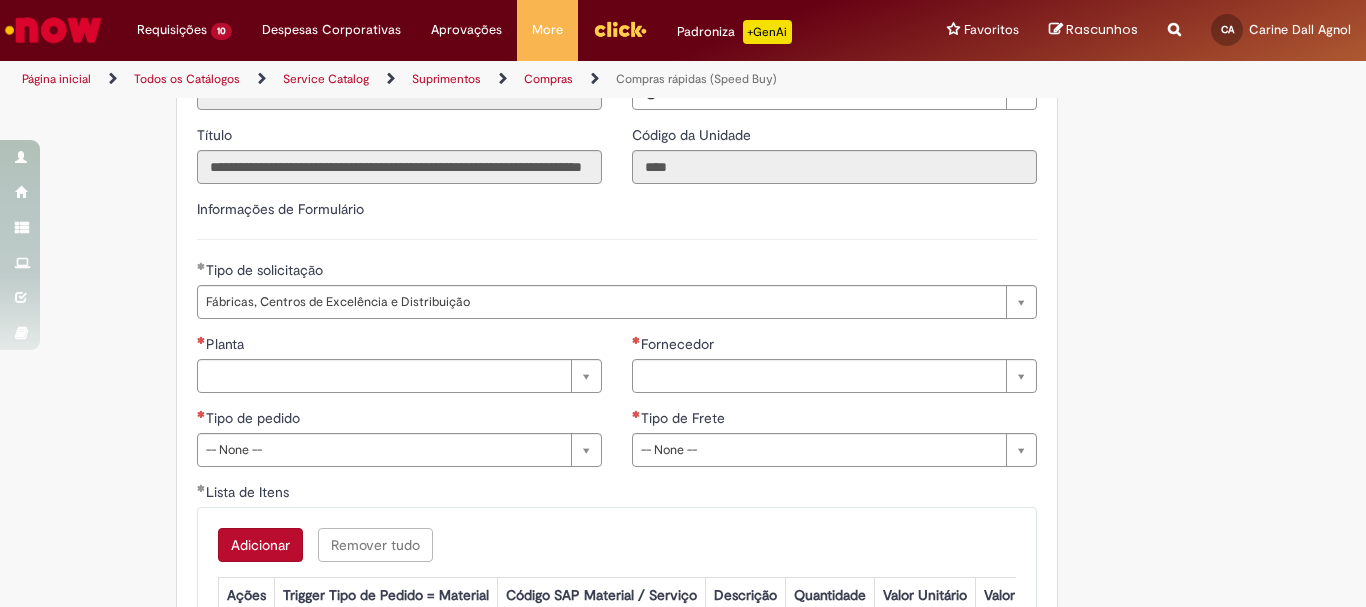 drag, startPoint x: 1156, startPoint y: 339, endPoint x: 989, endPoint y: 352, distance: 167.50522 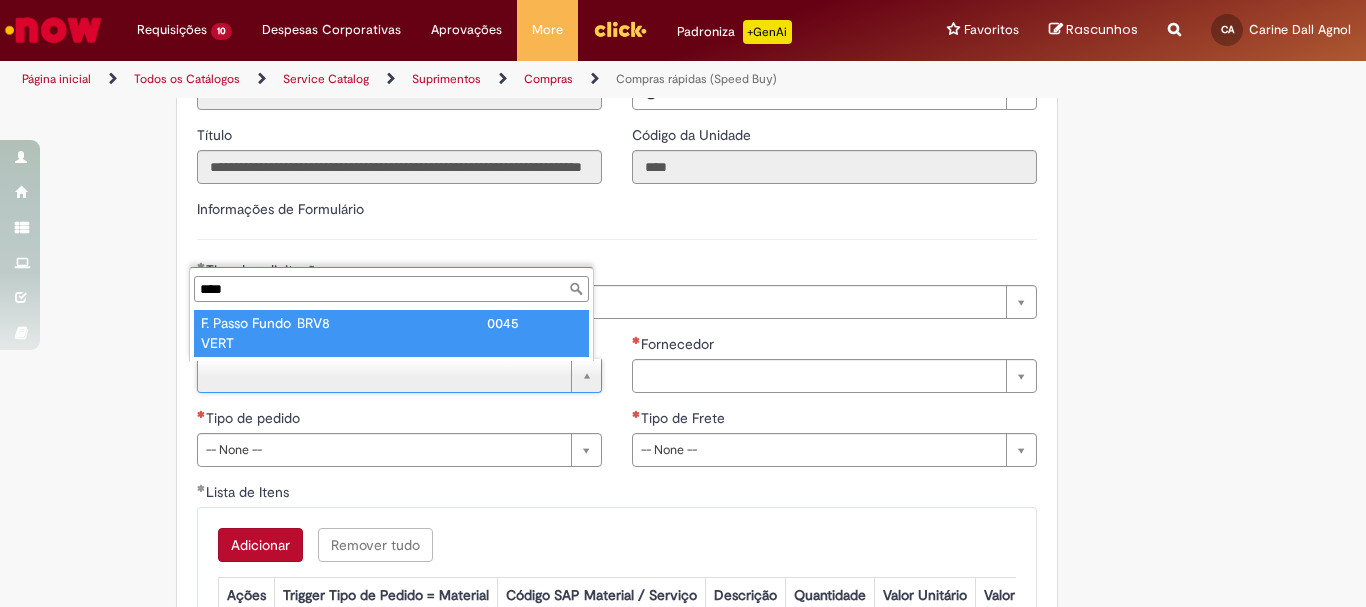 type on "****" 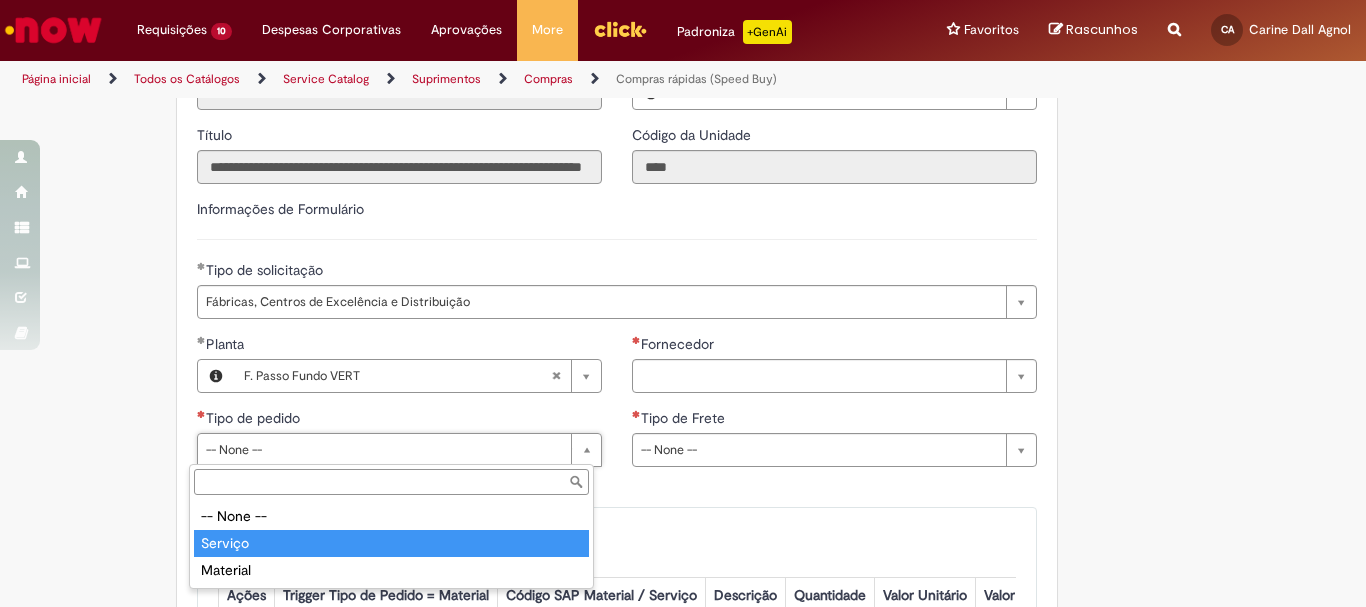 type on "*******" 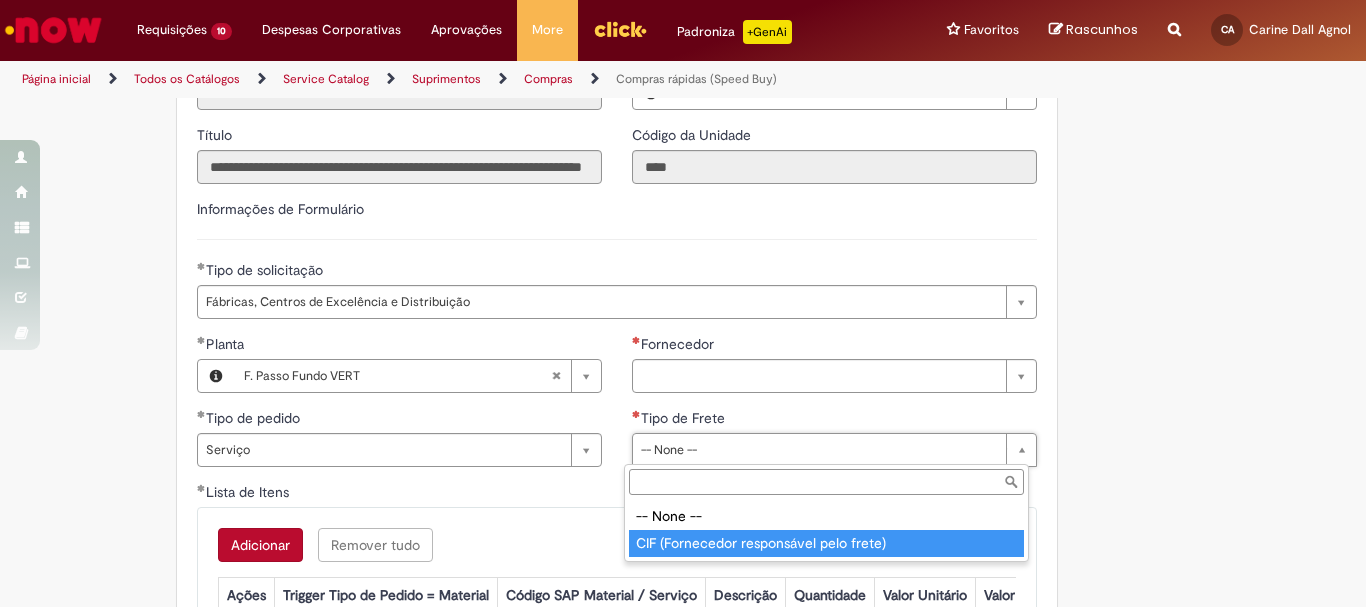 type on "**********" 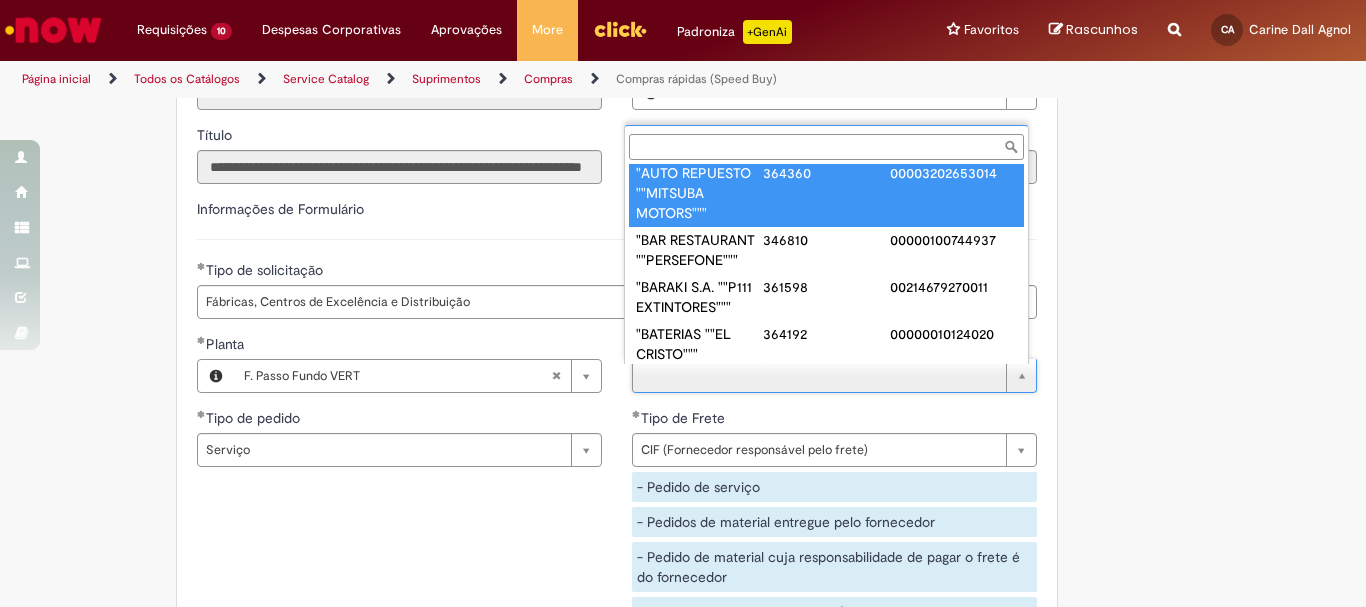 scroll, scrollTop: 0, scrollLeft: 0, axis: both 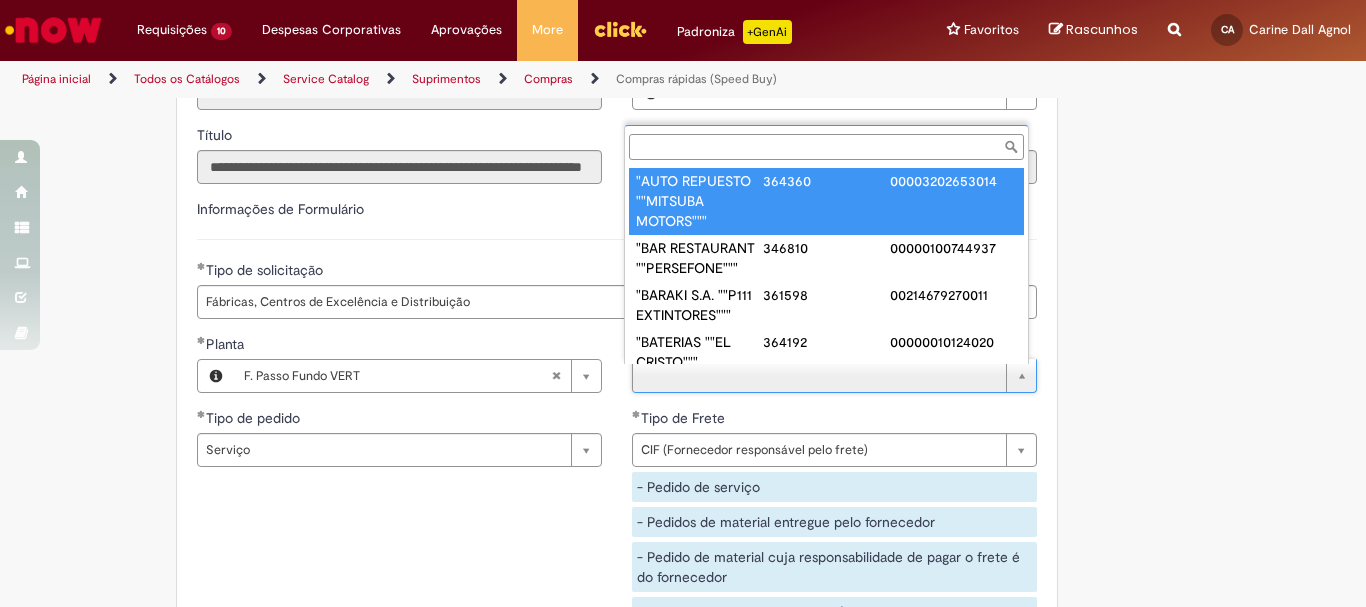 paste on "******" 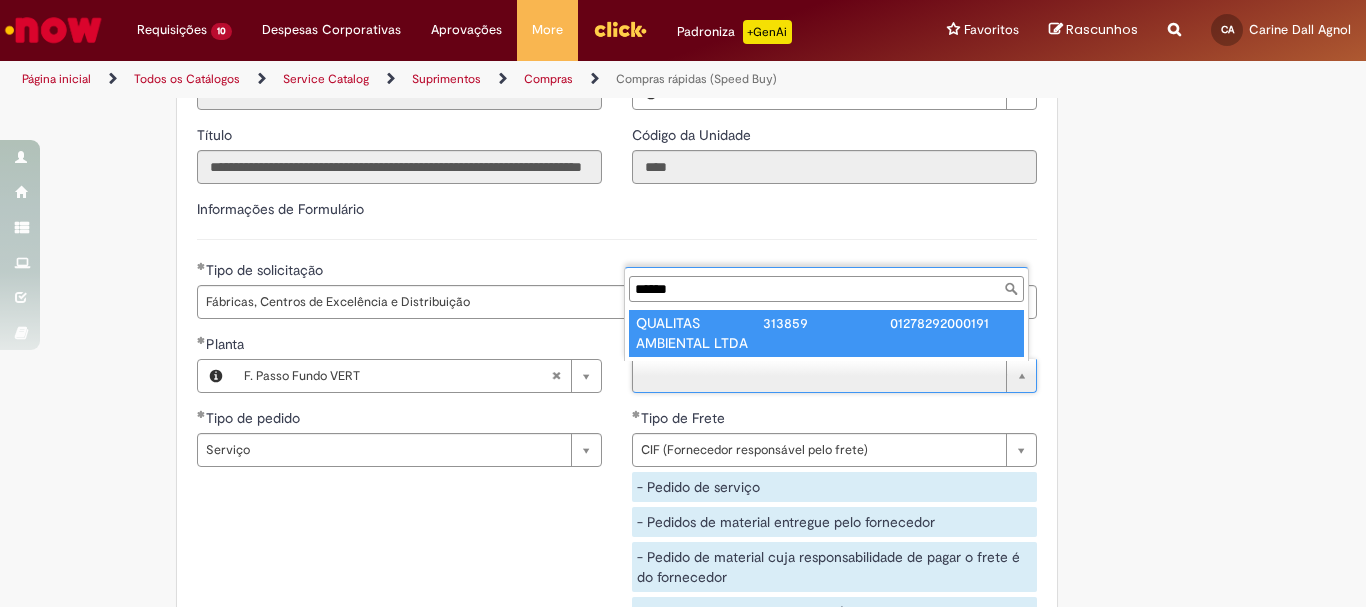 type on "******" 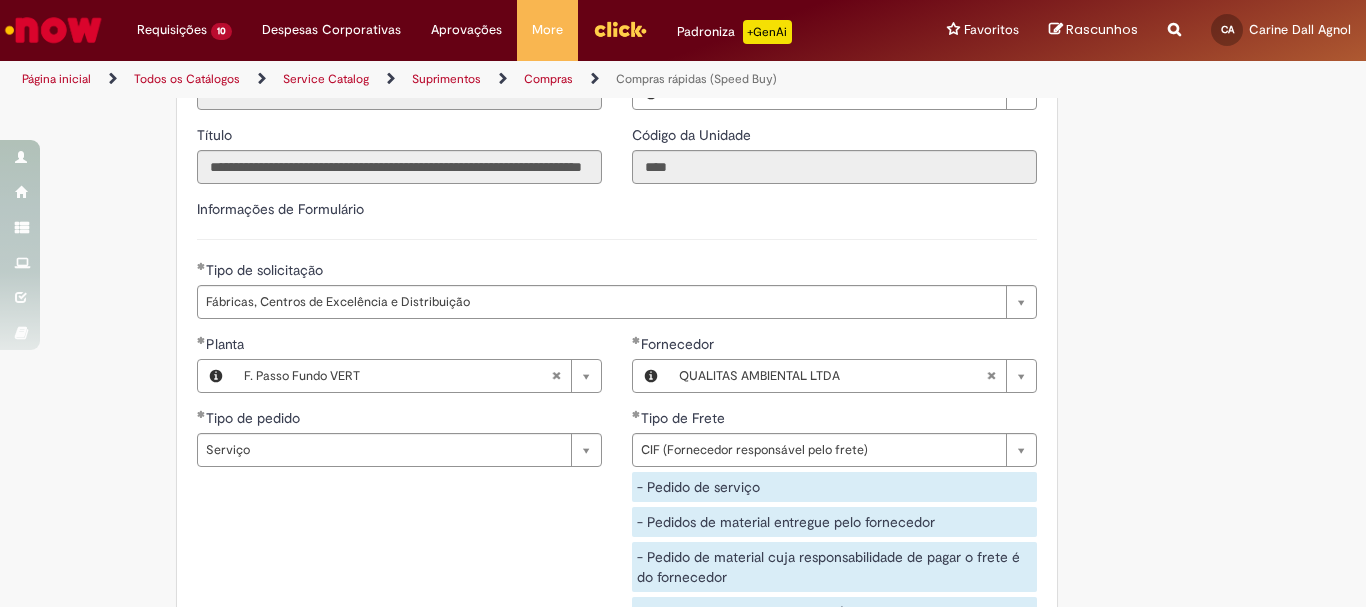 click on "Obrigatório um anexo.
Adicionar a Favoritos
Compras rápidas (Speed Buy)
Chamado destinado para a geração de pedido de compra de indiretos.
O Speed buy é a ferramenta oficial para a geração de pedidos de compra que atenda aos seguintes requisitos:
Compras de material e serviço indiretos
Compras inferiores a R$13.000 *
Compras com fornecedores nacionais
Compras de material sem contrato ativo no SAP para o centro solicitado
* Essa cota é referente ao tipo de solicitação padrão de Speed buy. Os chamados com cotas especiais podem possuir valores divergentes.
Regras de Utilização
No campo “Tipo de Solicitação” selecionar a opção correspondente a sua unidade de negócio.
Solicitação Padrão de Speed buy:
Fábricas, centros de Excelência e de Distribuição:  habilitado para todos usuários ambev
Ativos   de TI:" at bounding box center (683, -637) 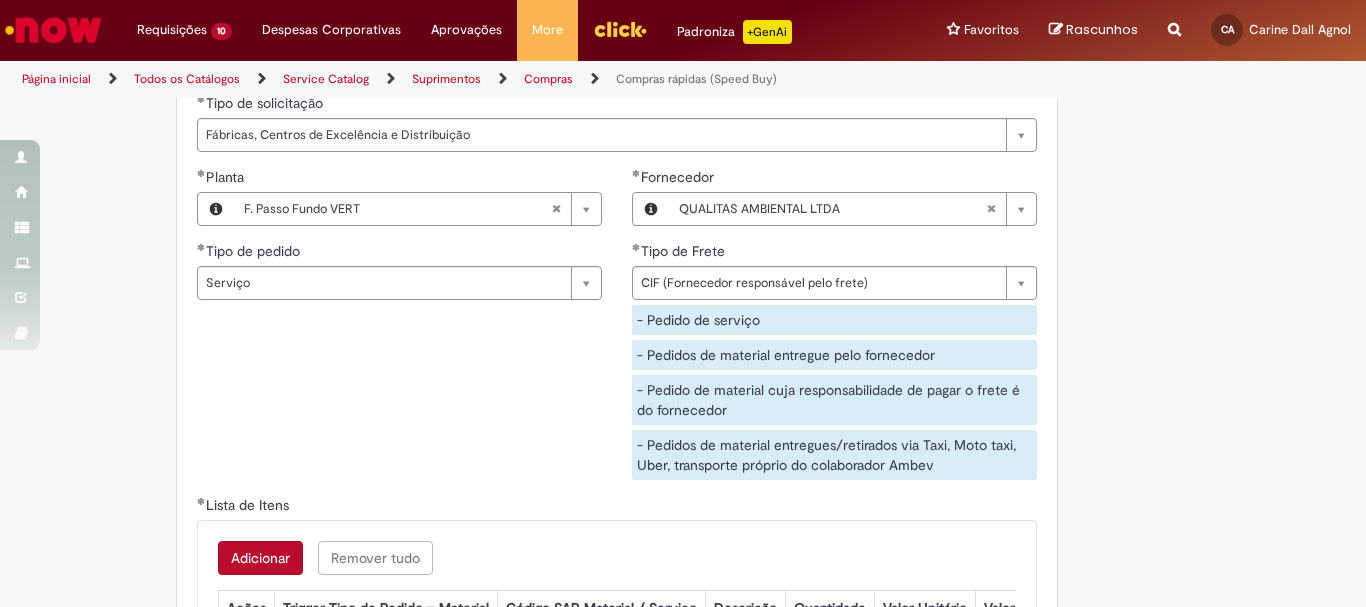 scroll, scrollTop: 3116, scrollLeft: 0, axis: vertical 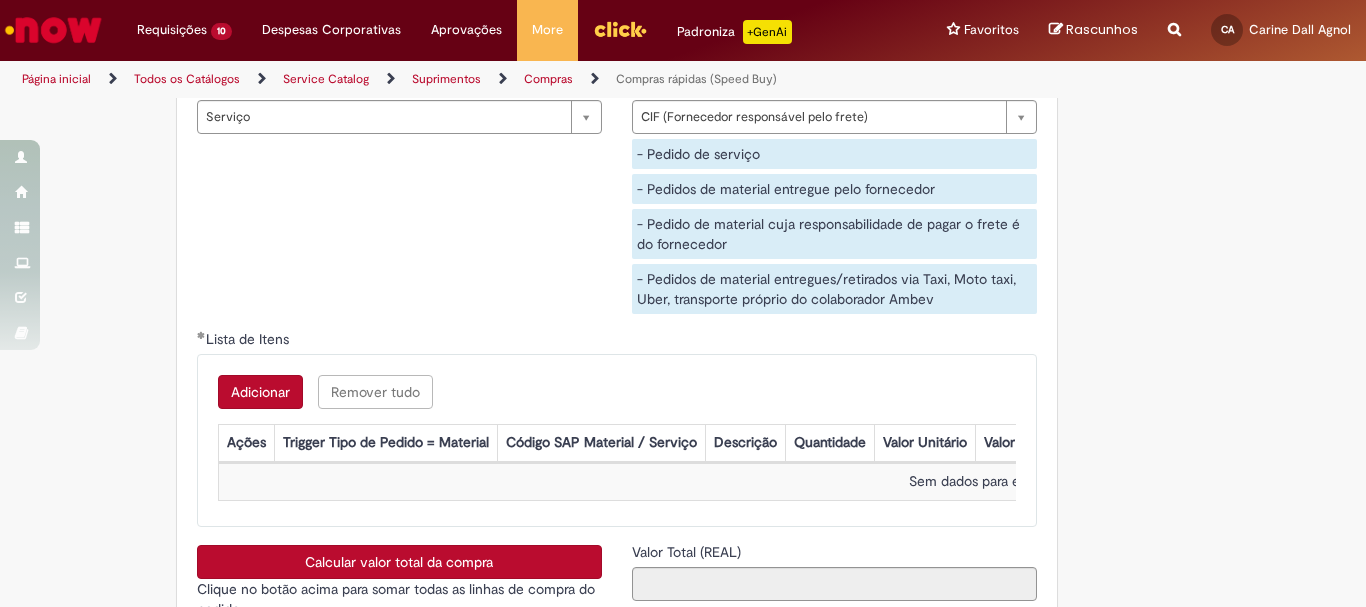 click on "Adicionar" at bounding box center [260, 392] 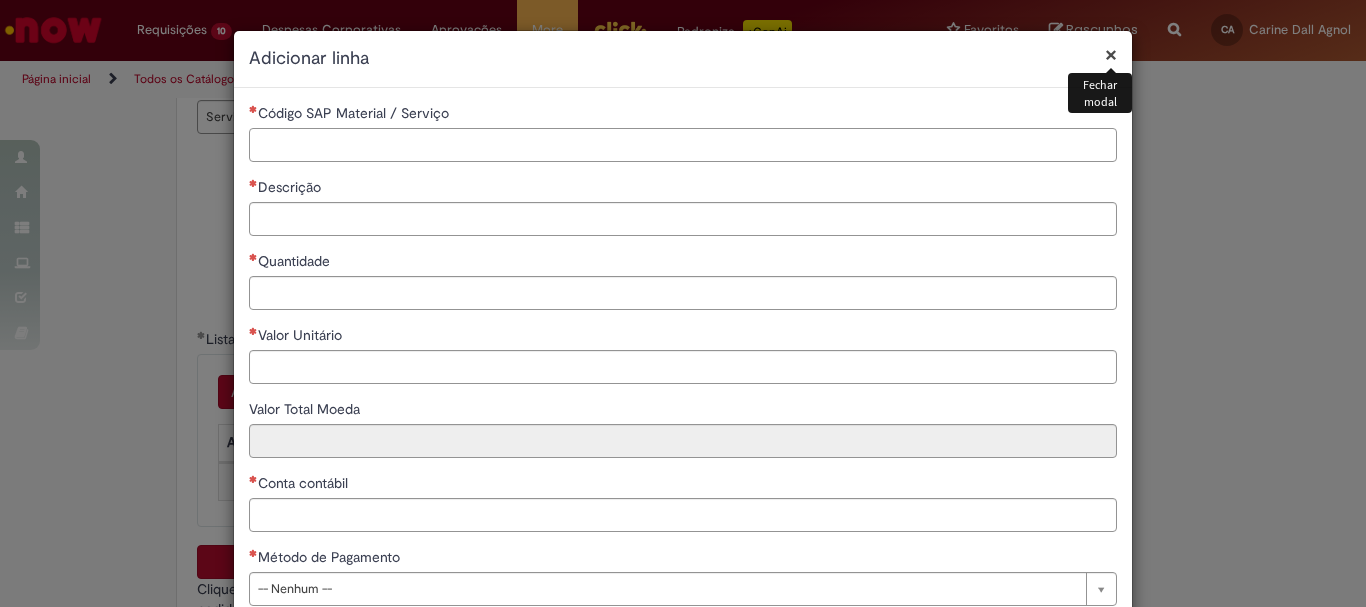 click on "Código SAP Material / Serviço" at bounding box center (683, 145) 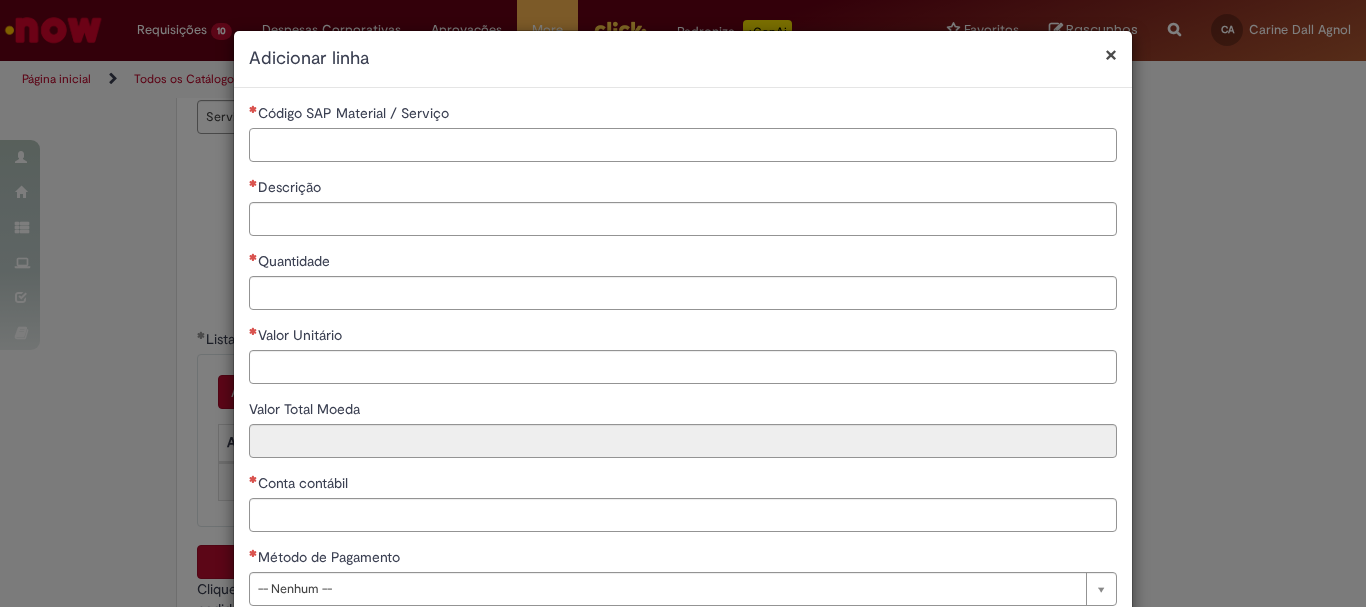 paste on "*******" 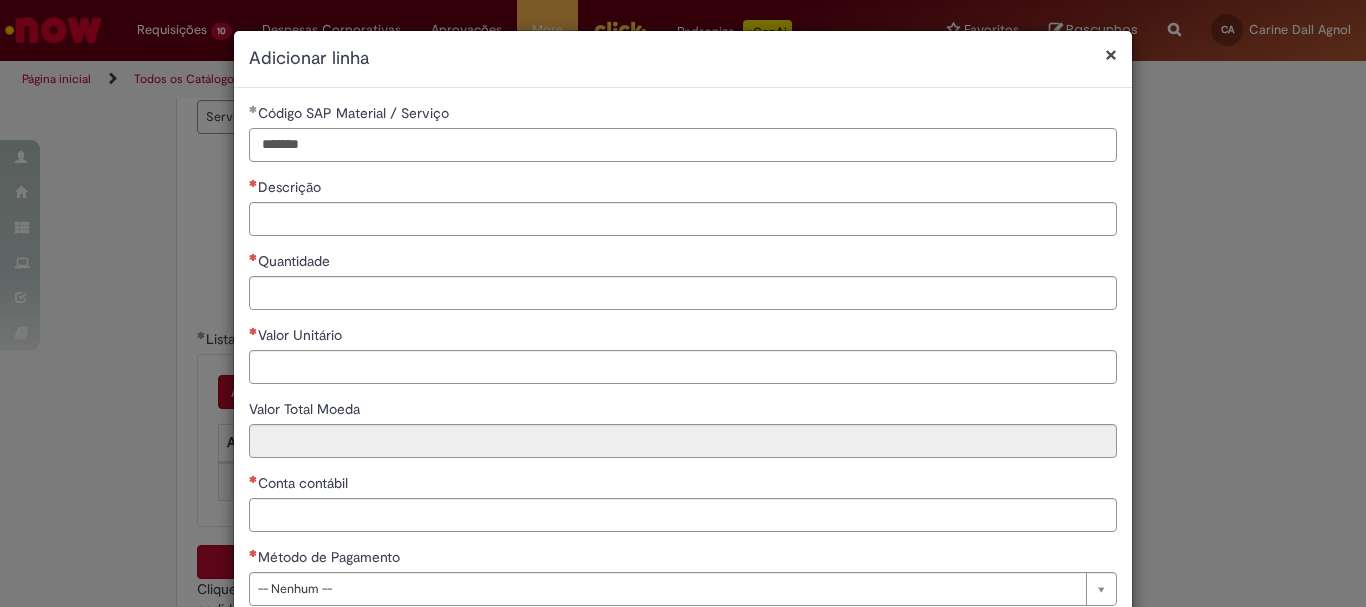 type on "*******" 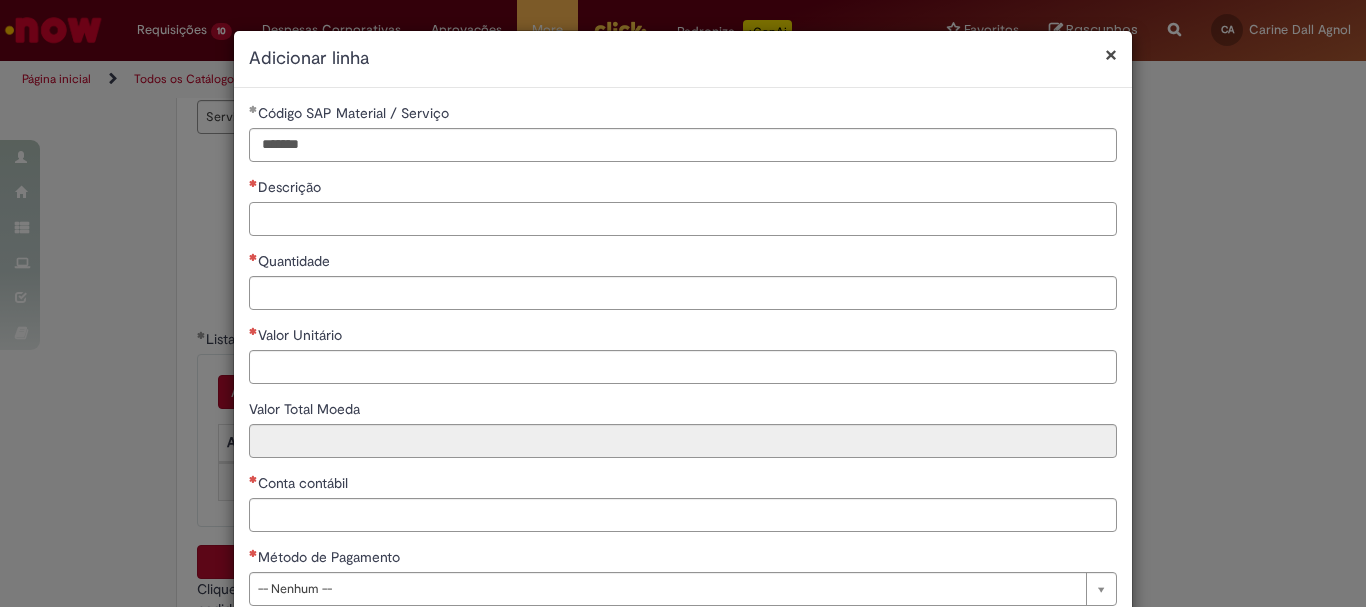 click on "Descrição" at bounding box center [683, 219] 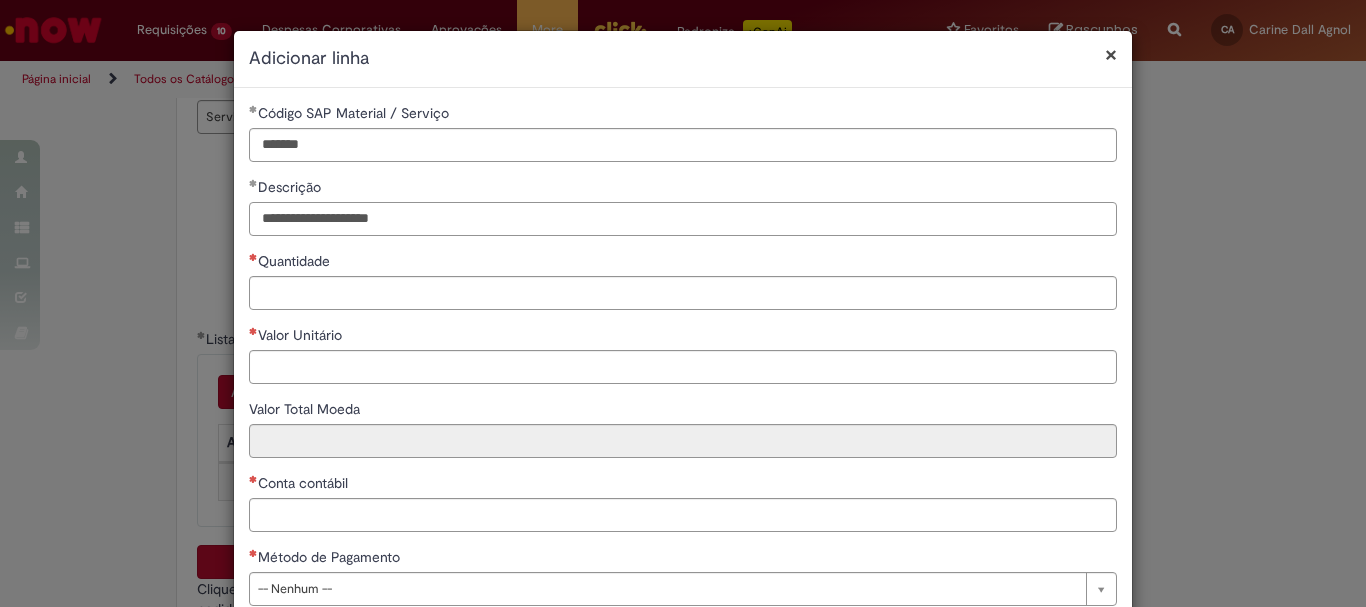 type on "**********" 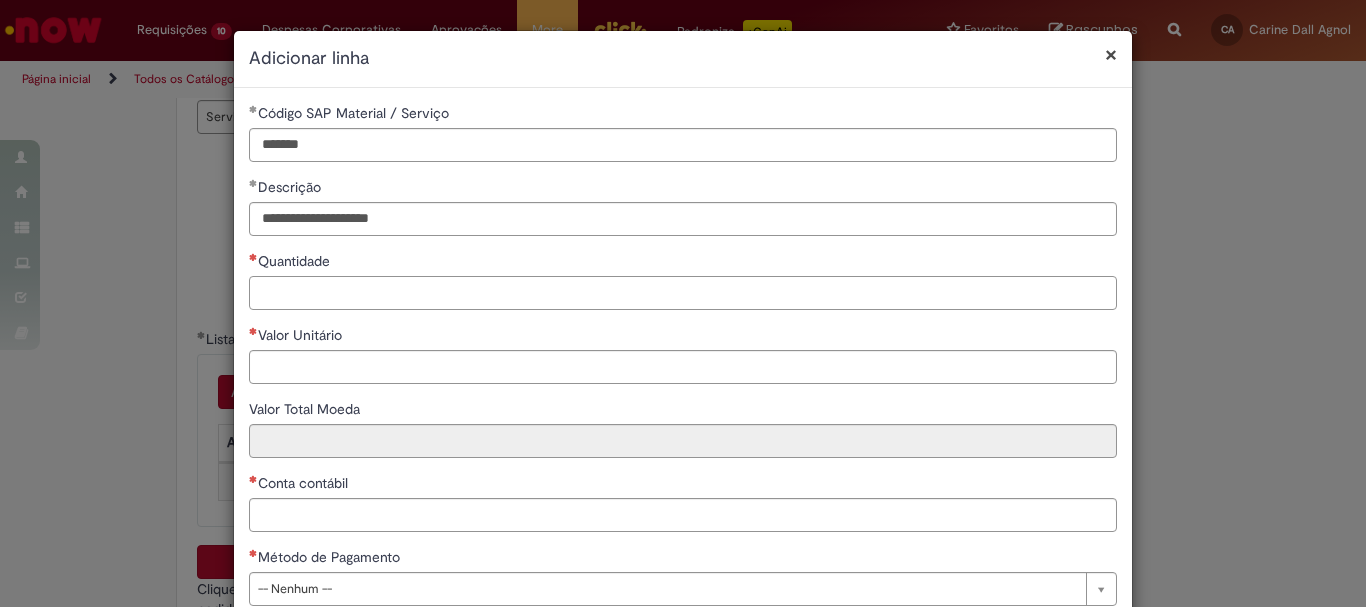 click on "Quantidade" at bounding box center (683, 293) 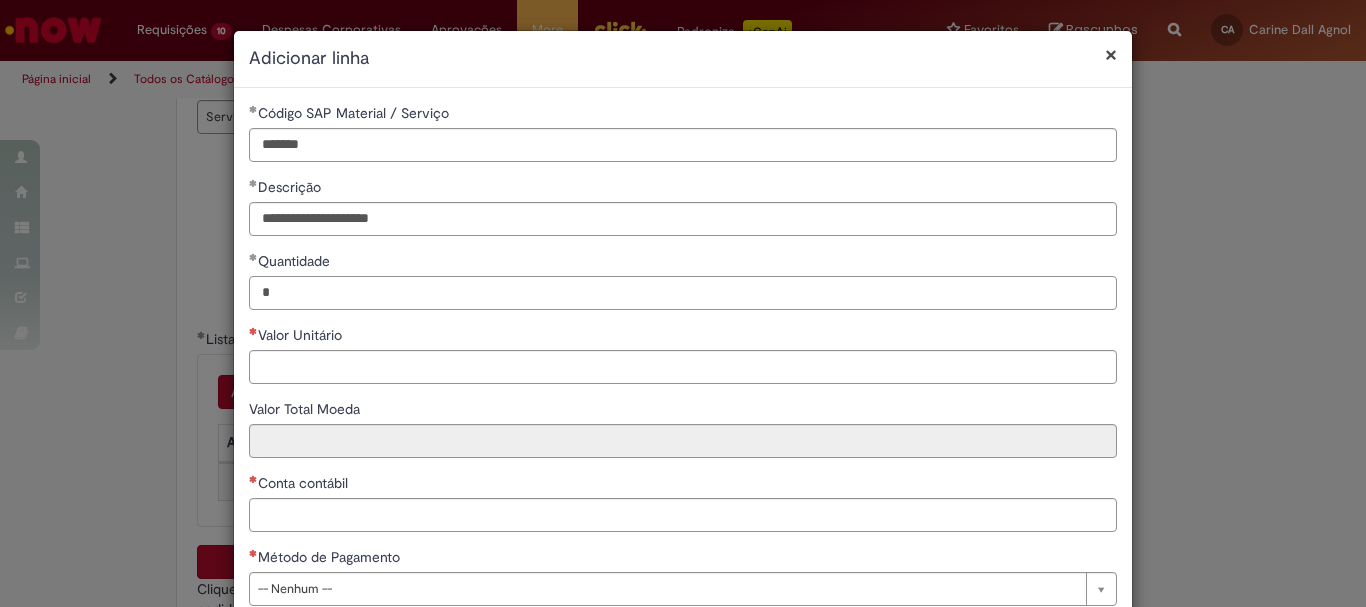 type on "*" 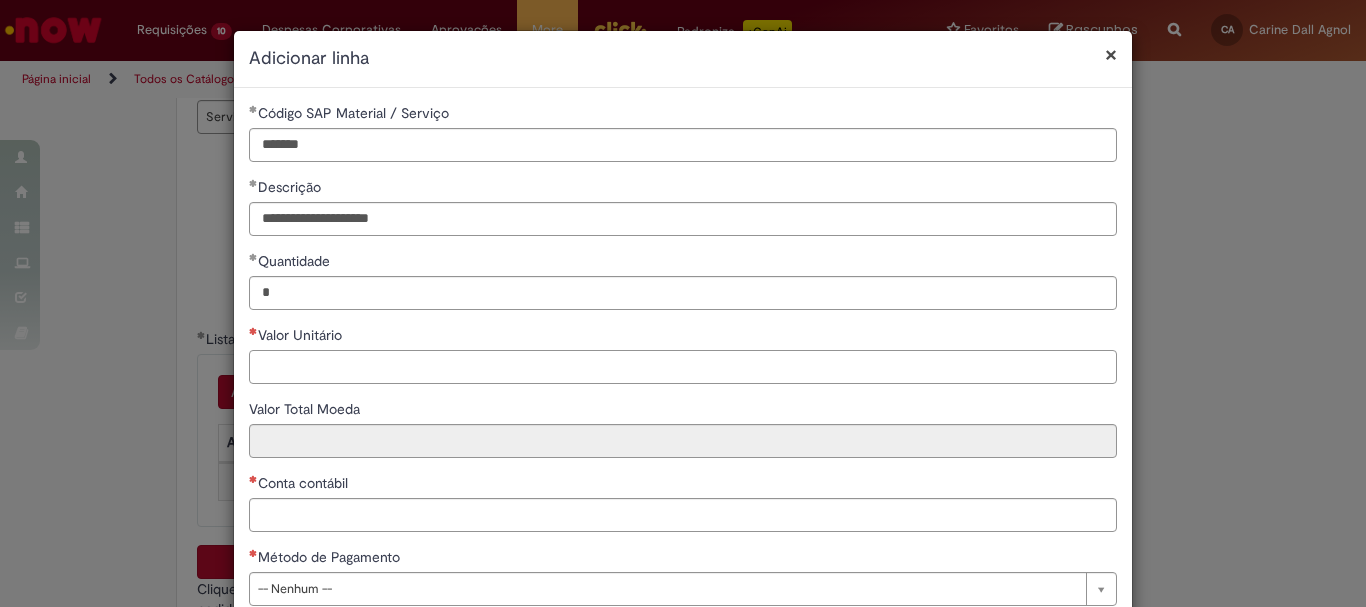 click on "Valor Unitário" at bounding box center (683, 367) 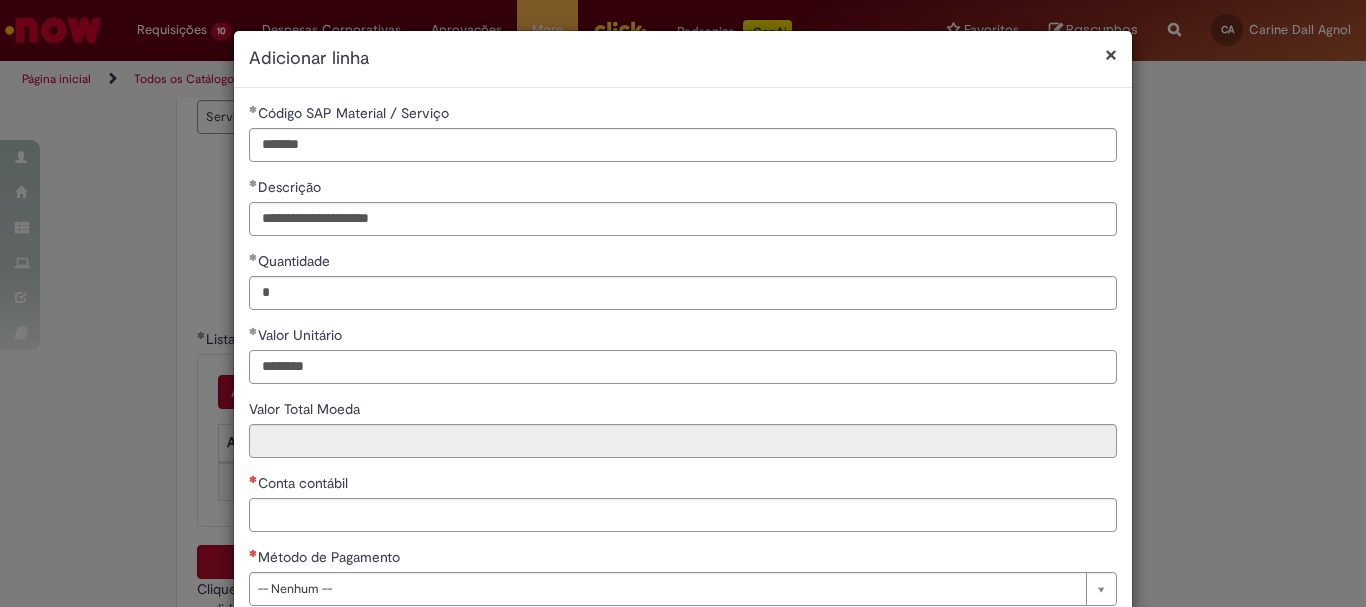 type on "********" 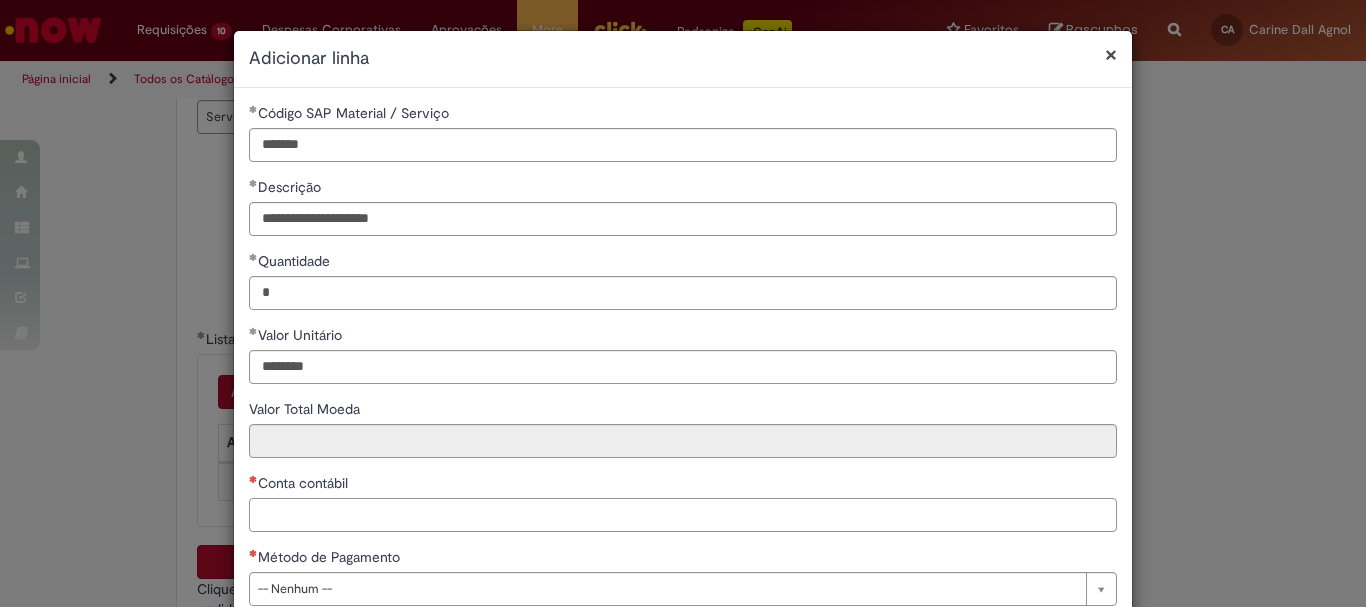 type on "********" 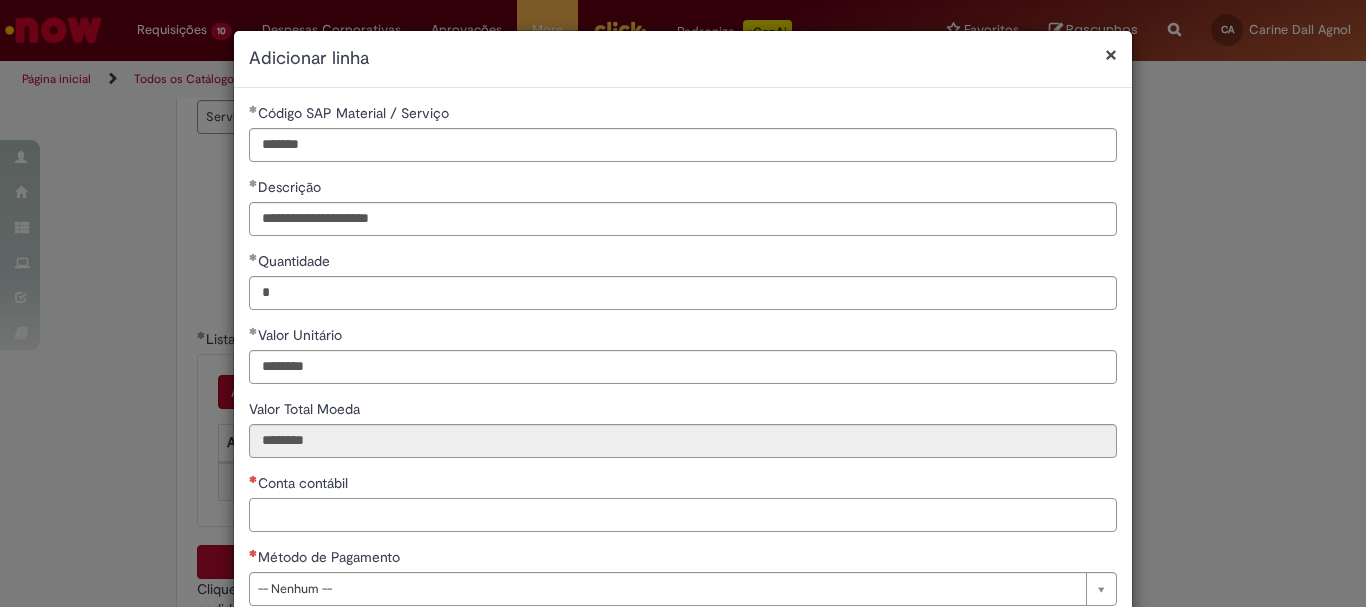 click on "Conta contábil" at bounding box center (683, 515) 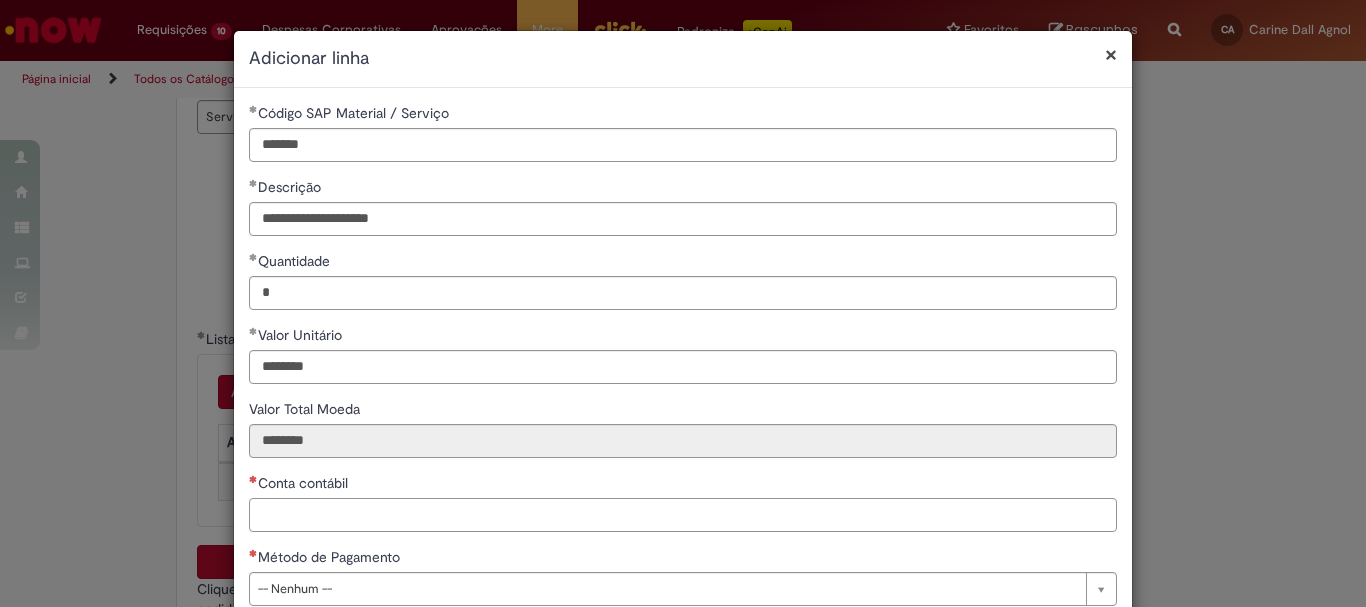 scroll, scrollTop: 125, scrollLeft: 0, axis: vertical 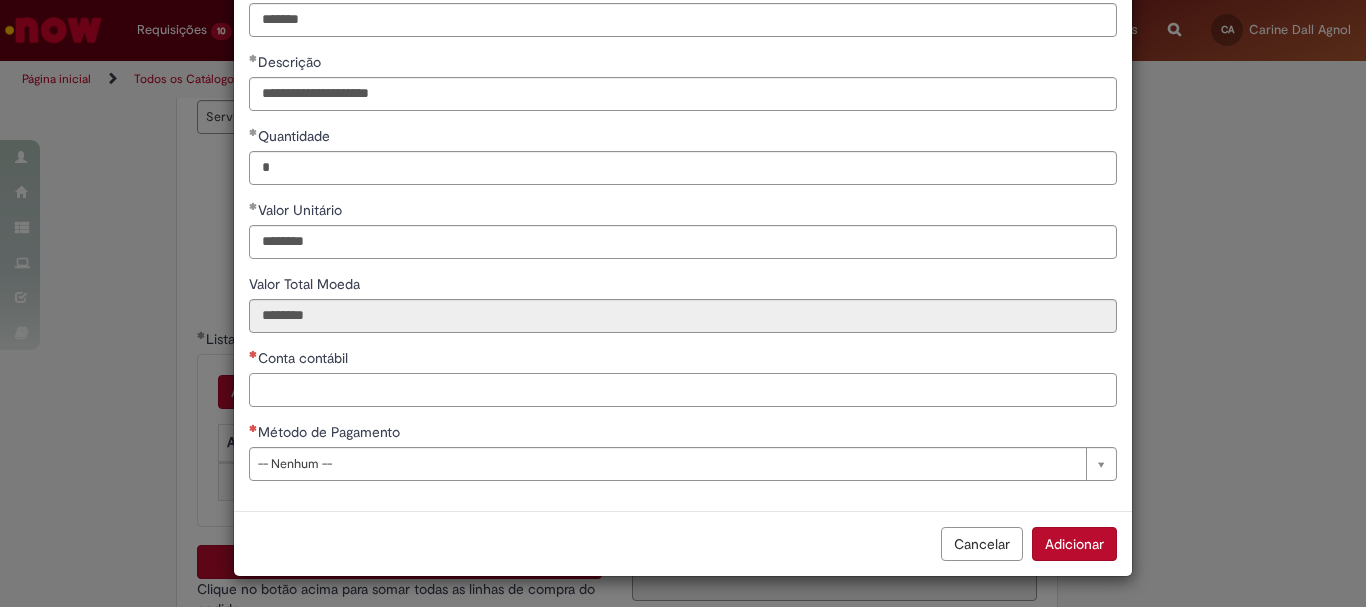 paste on "*******" 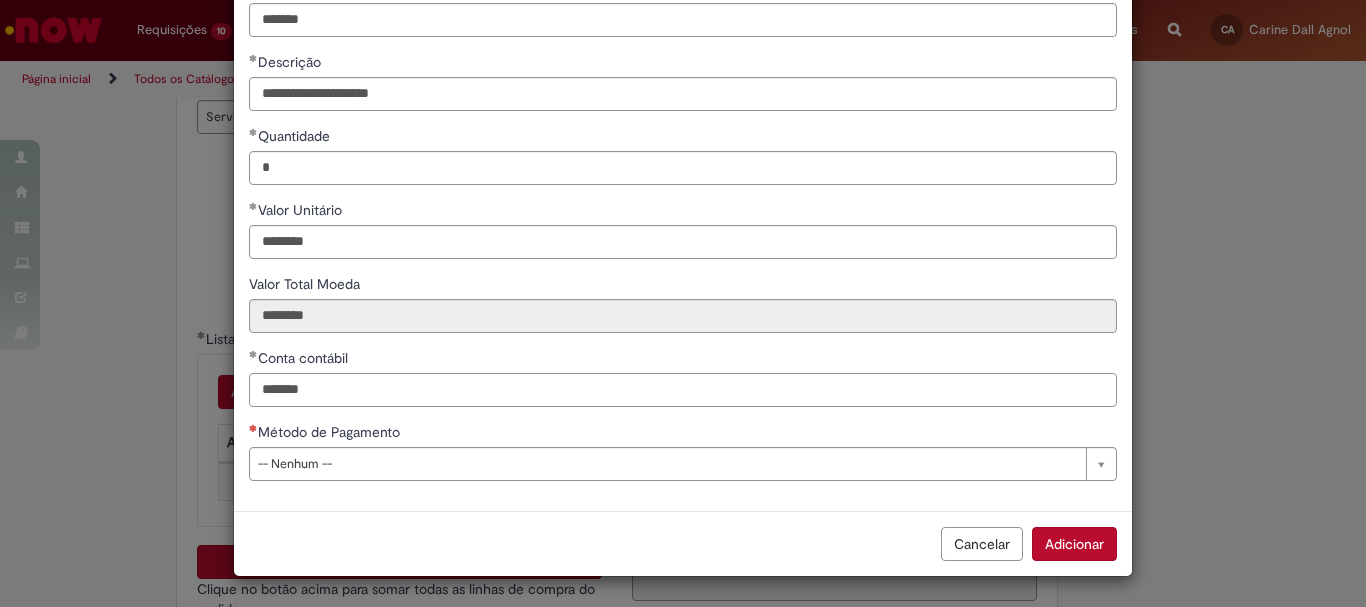type on "*******" 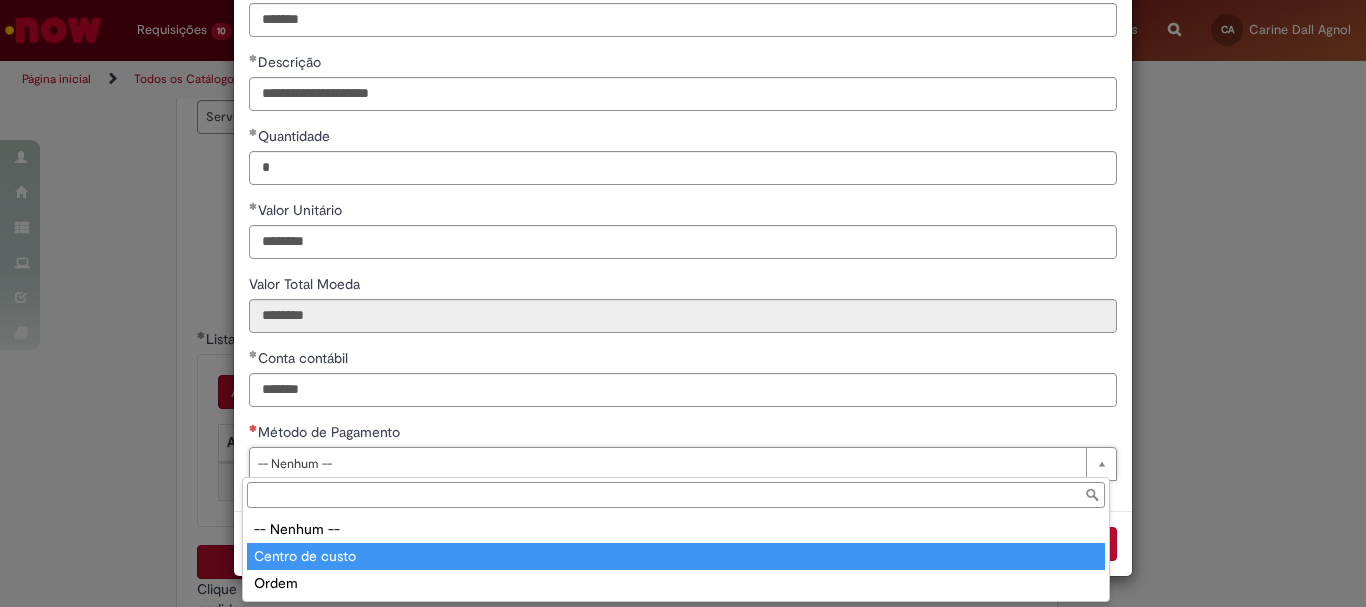type on "**********" 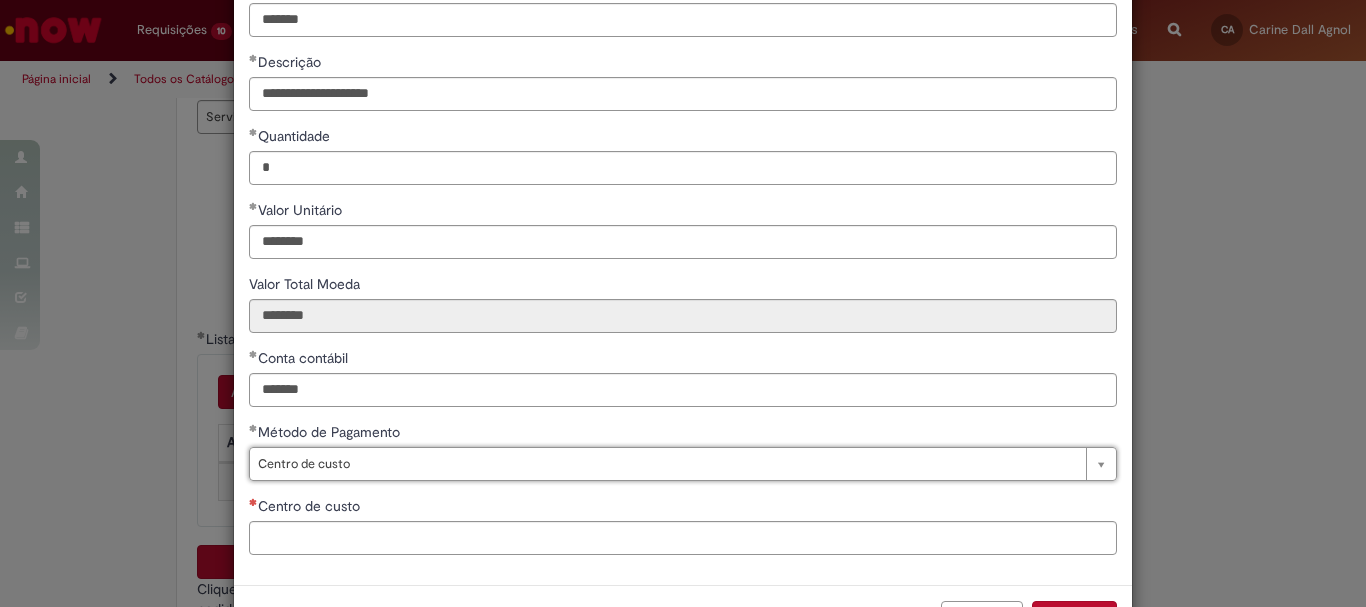scroll, scrollTop: 199, scrollLeft: 0, axis: vertical 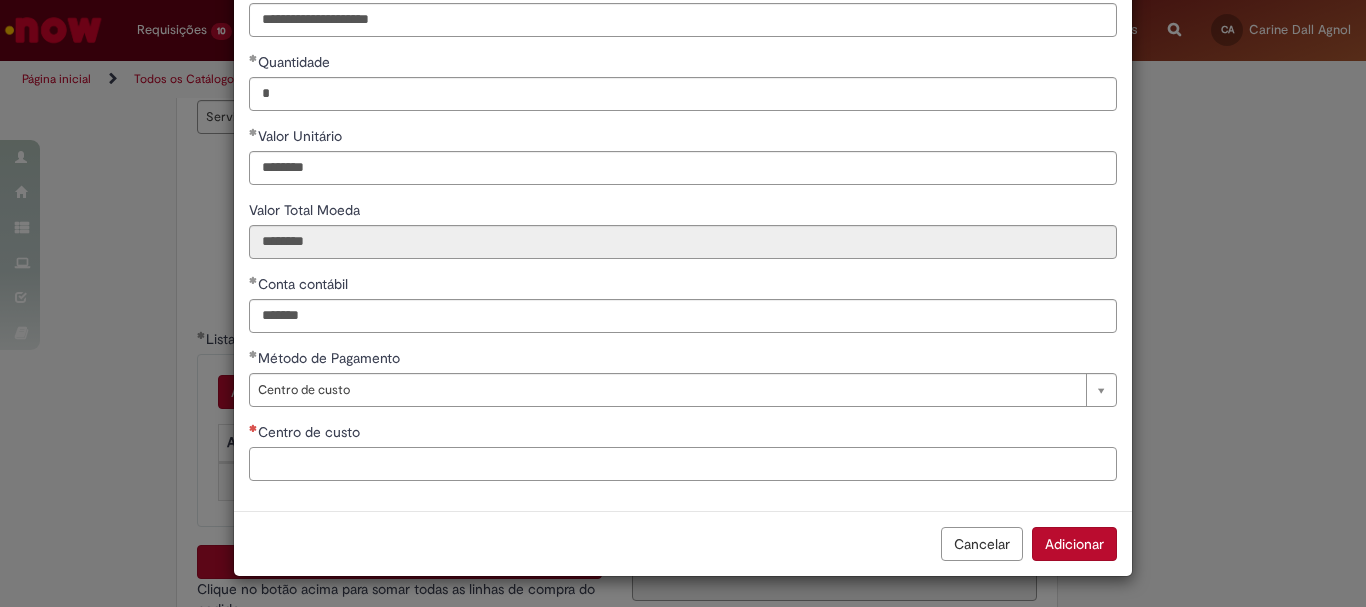 click on "Centro de custo" at bounding box center [683, 464] 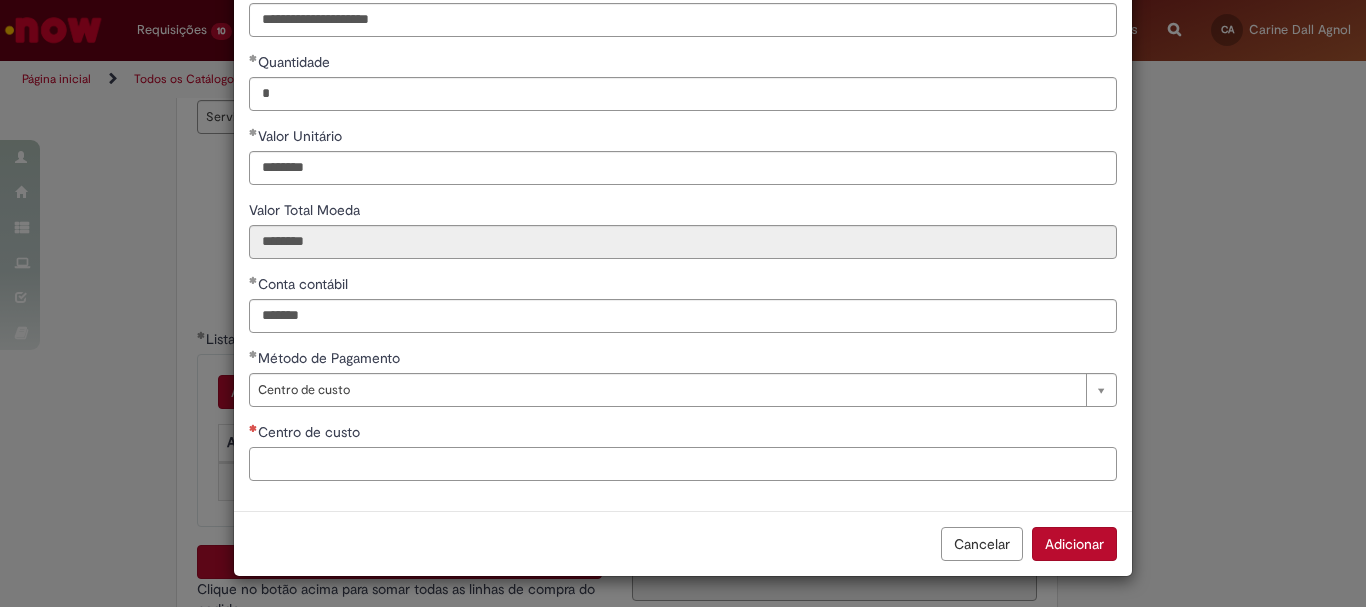 paste on "**********" 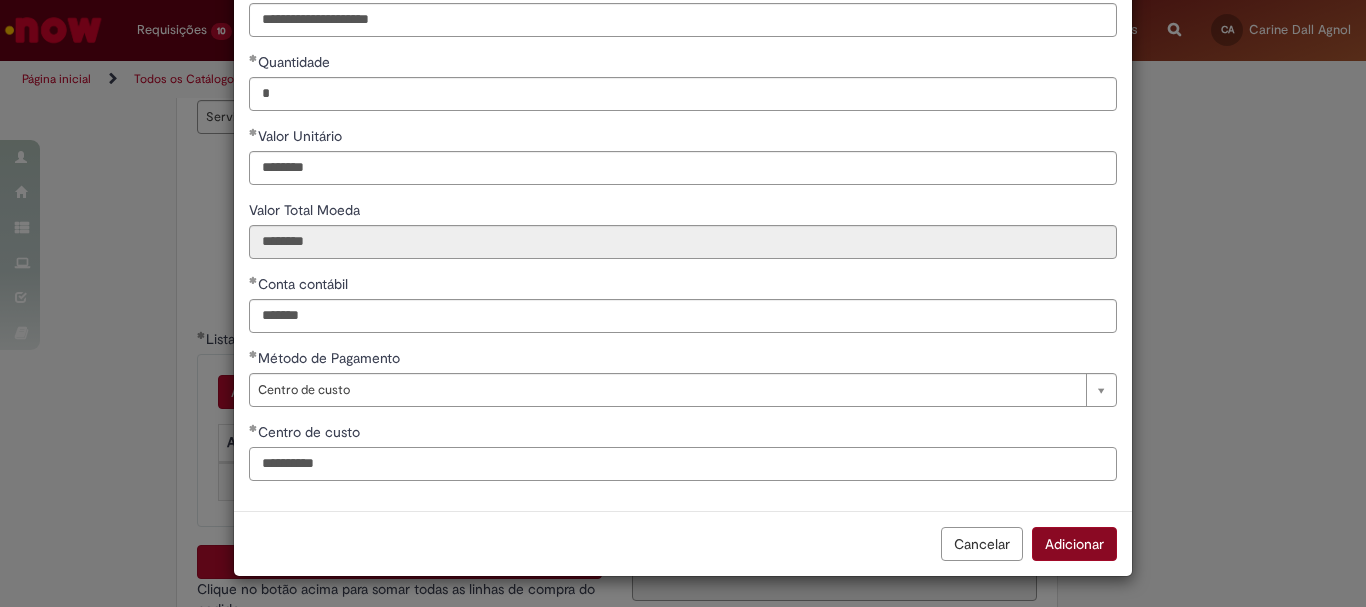 type on "**********" 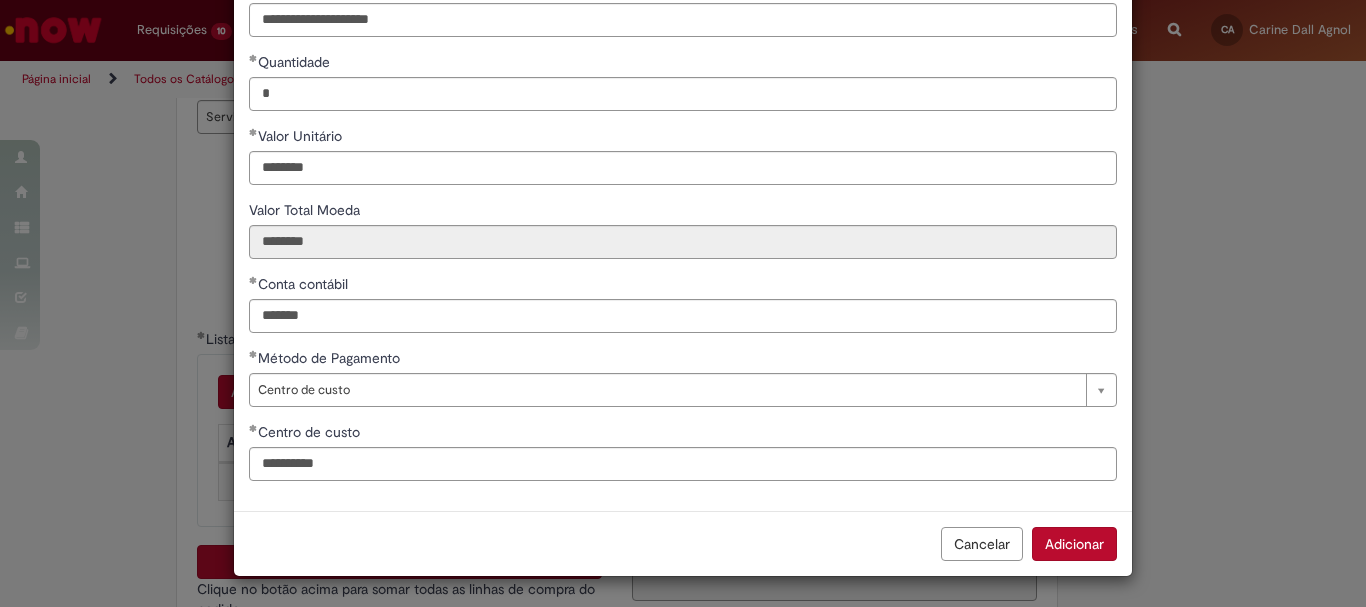 click on "Adicionar" at bounding box center (1074, 544) 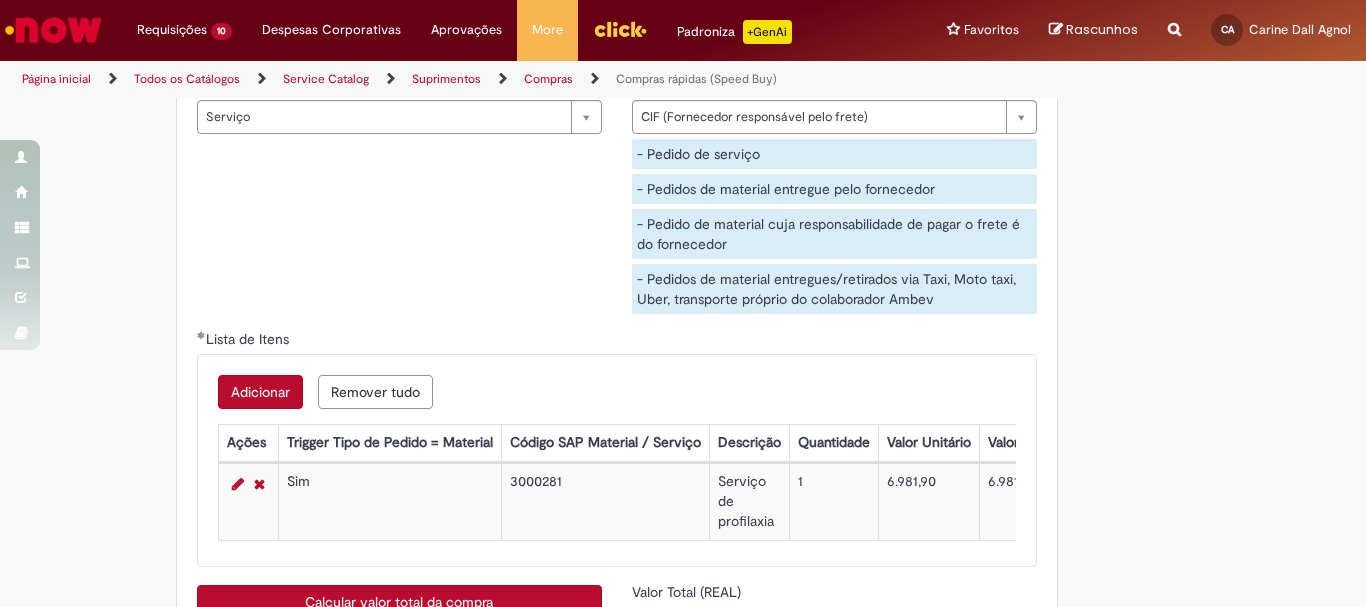 scroll, scrollTop: 3366, scrollLeft: 0, axis: vertical 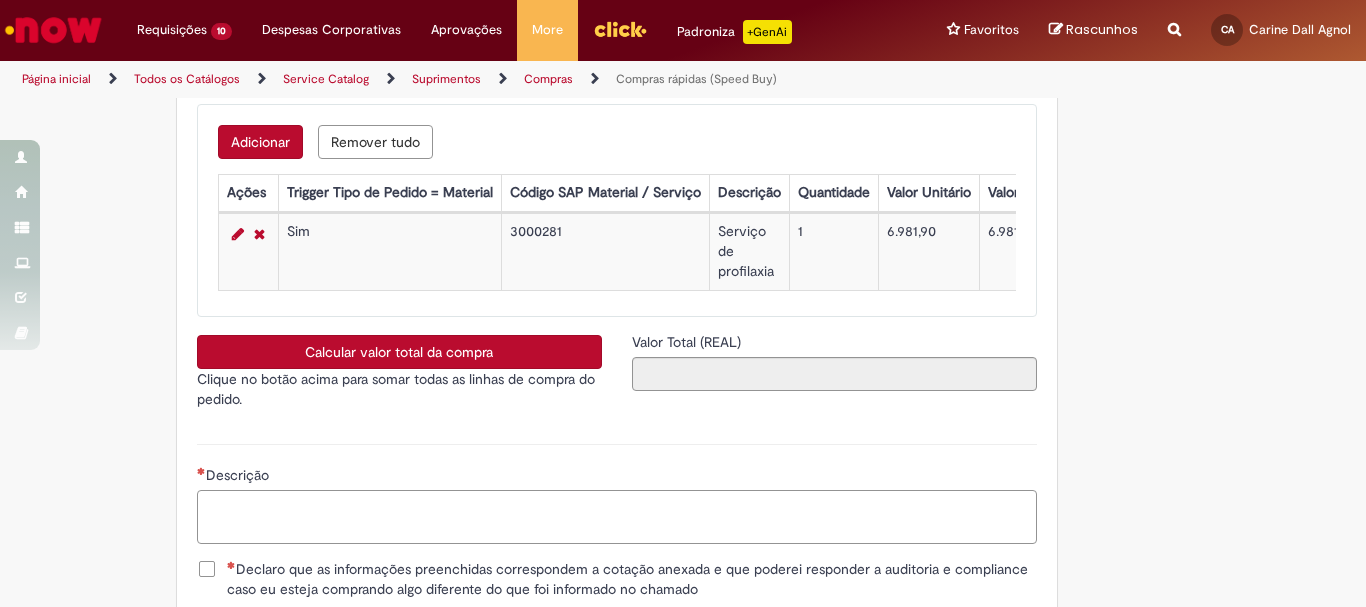 click on "Descrição" at bounding box center [617, 517] 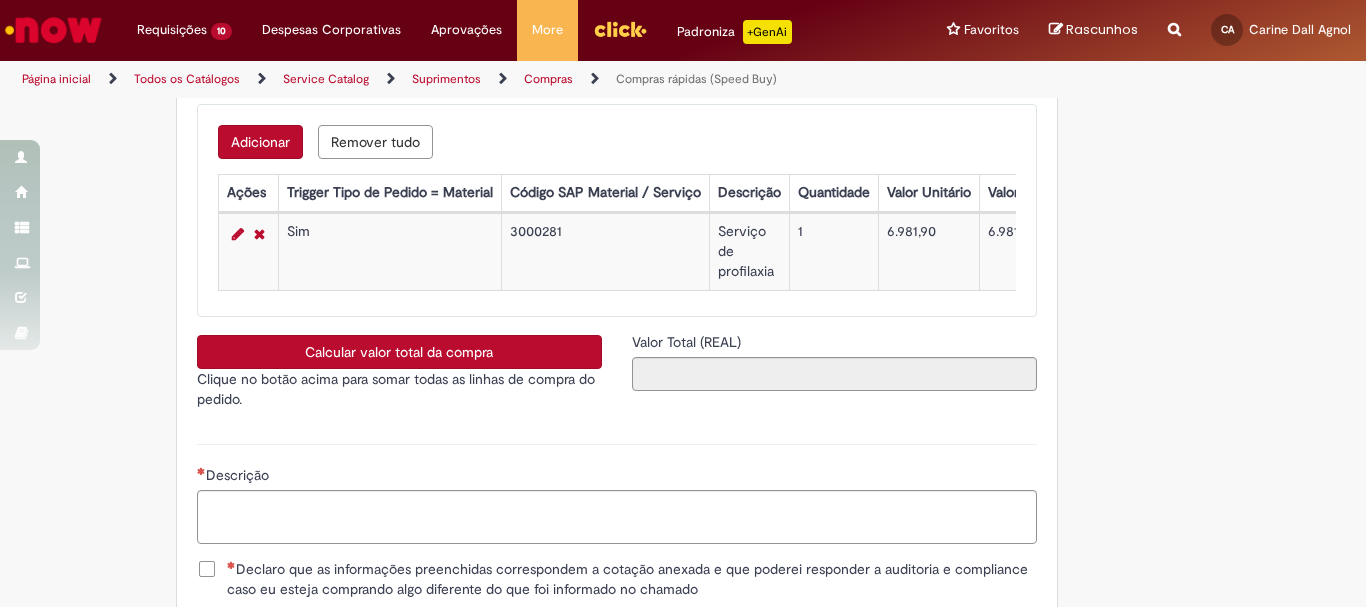 click on "Calcular valor total da compra" at bounding box center [399, 352] 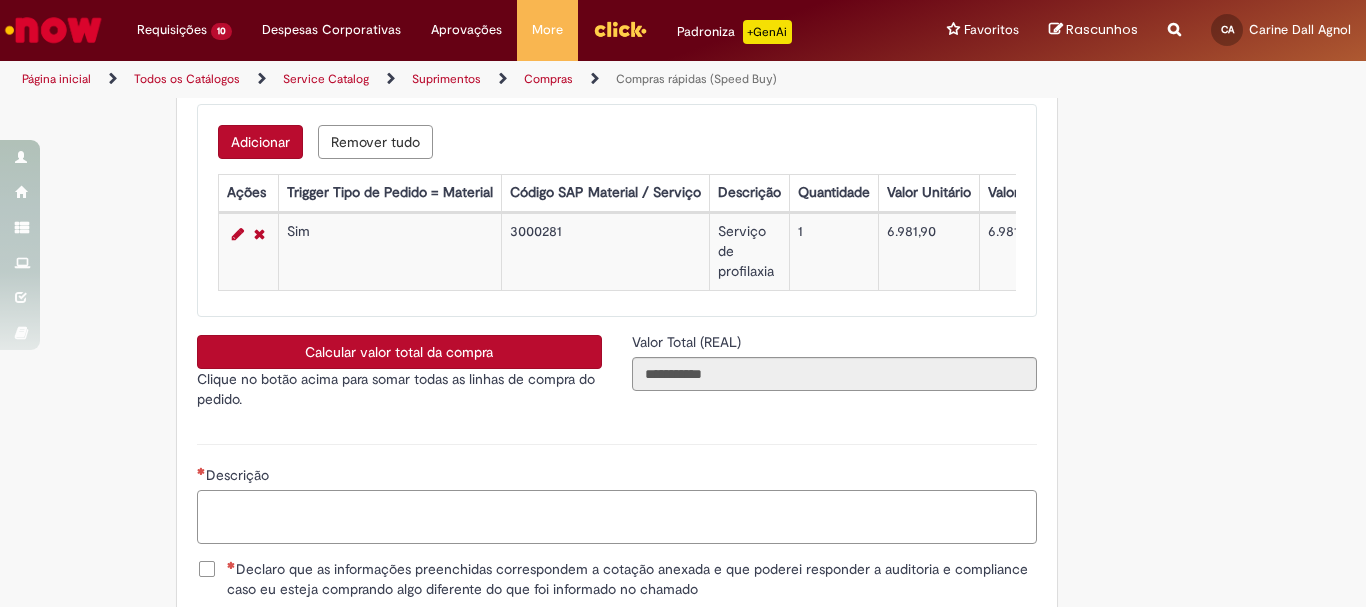 click on "Descrição" at bounding box center [617, 517] 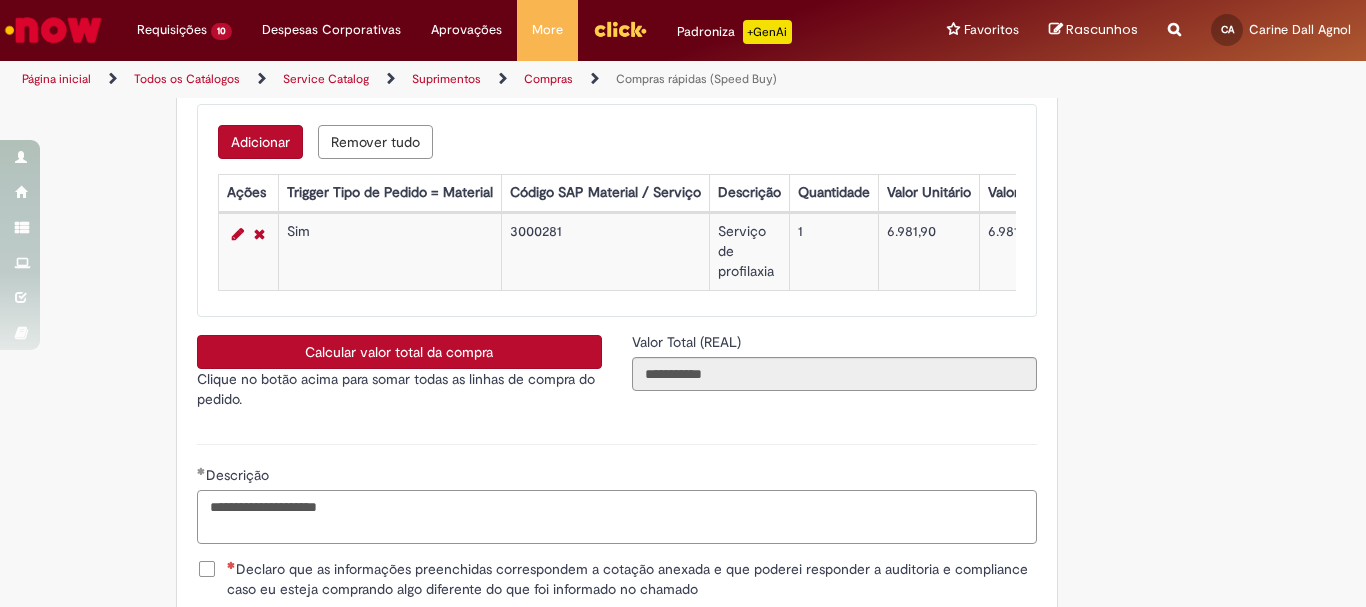 scroll, scrollTop: 3641, scrollLeft: 0, axis: vertical 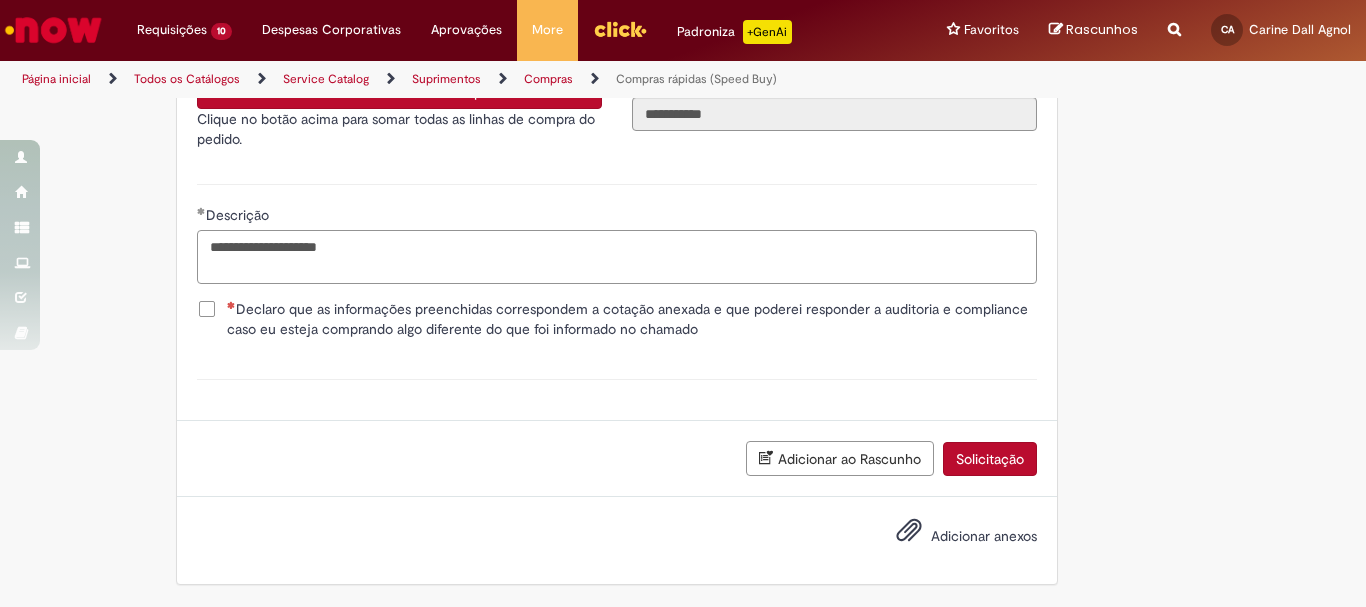 type on "**********" 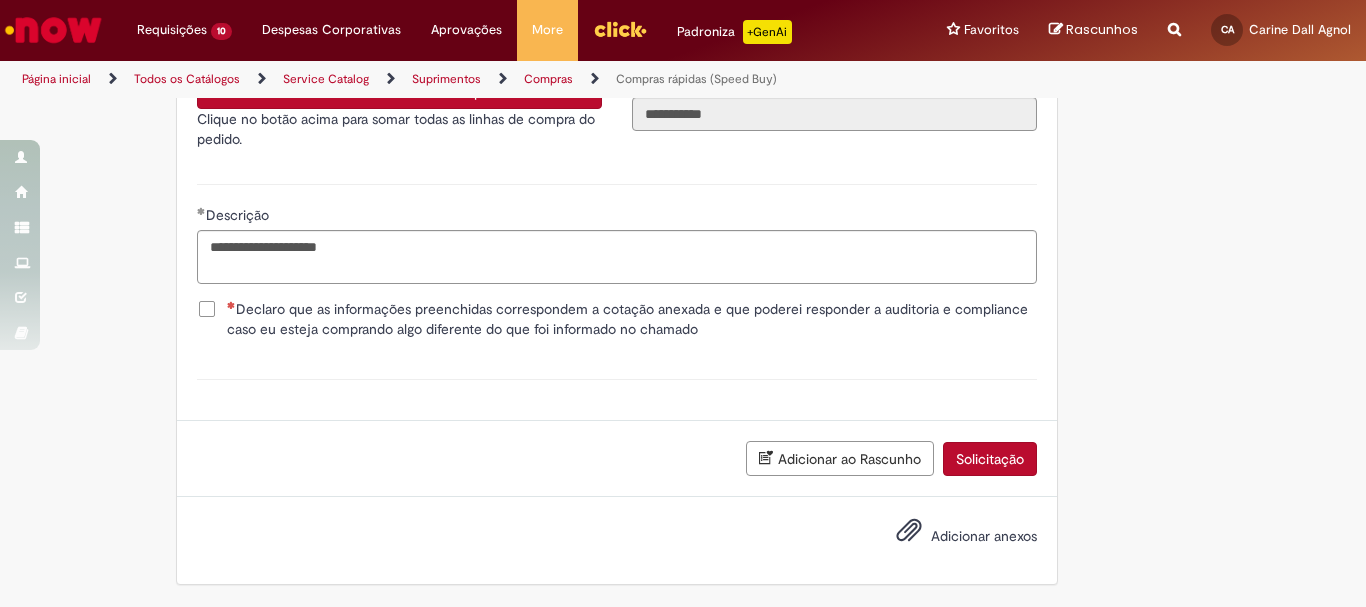 click on "Declaro que as informações preenchidas correspondem a cotação anexada e que poderei responder a auditoria e compliance caso eu esteja comprando algo diferente do que foi informado no chamado" at bounding box center (632, 319) 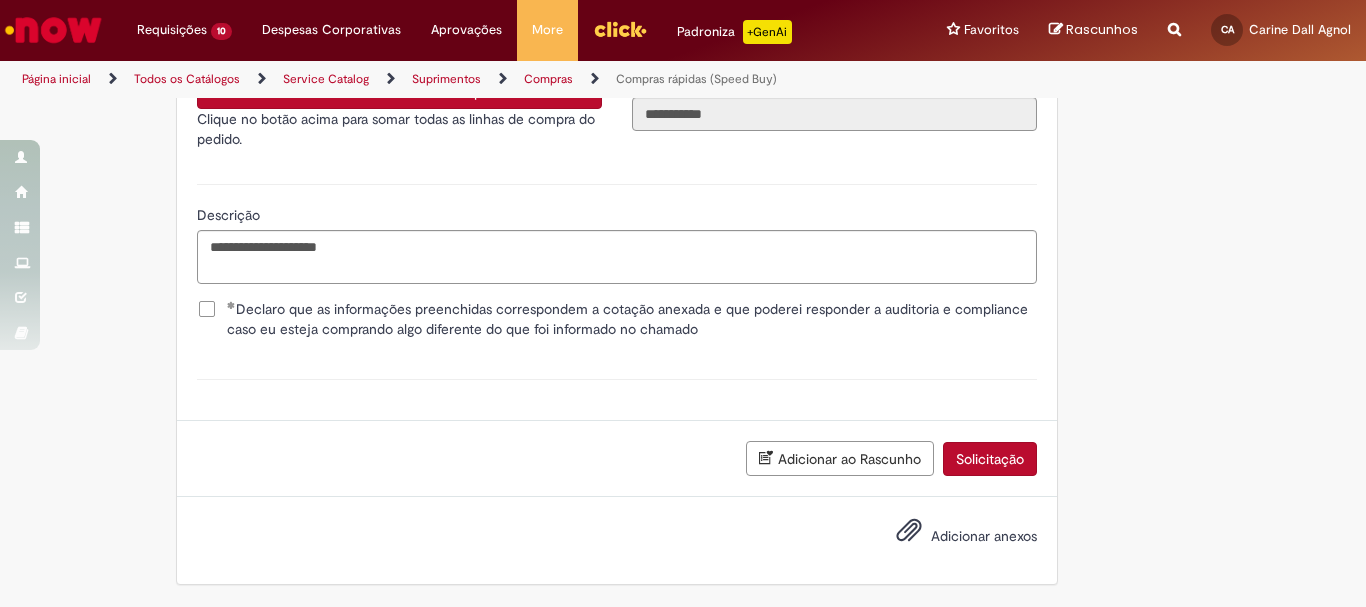click on "Adicionar anexos" at bounding box center (984, 536) 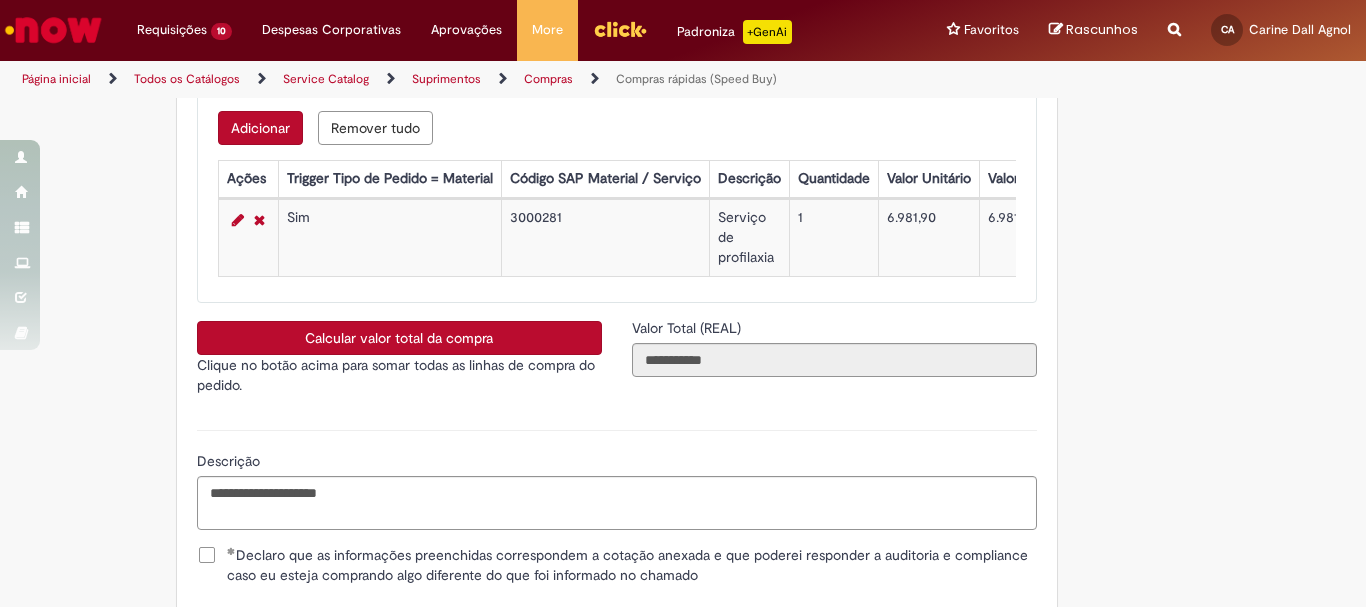 scroll, scrollTop: 3713, scrollLeft: 0, axis: vertical 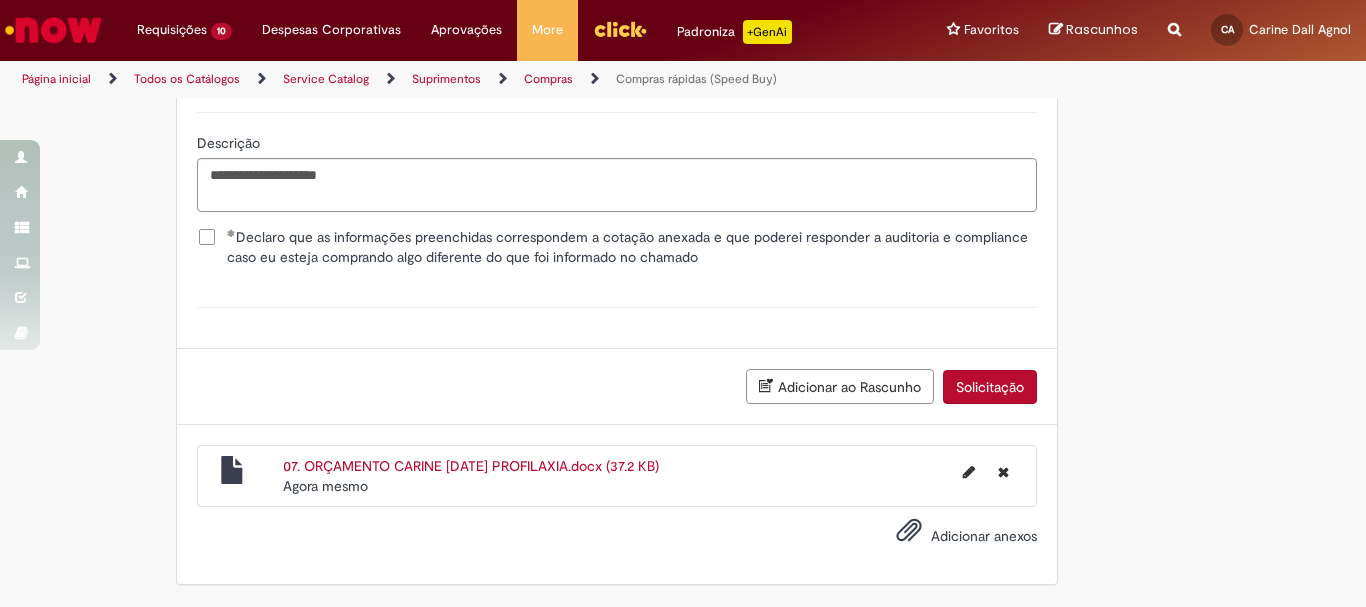click on "Solicitação" at bounding box center (990, 387) 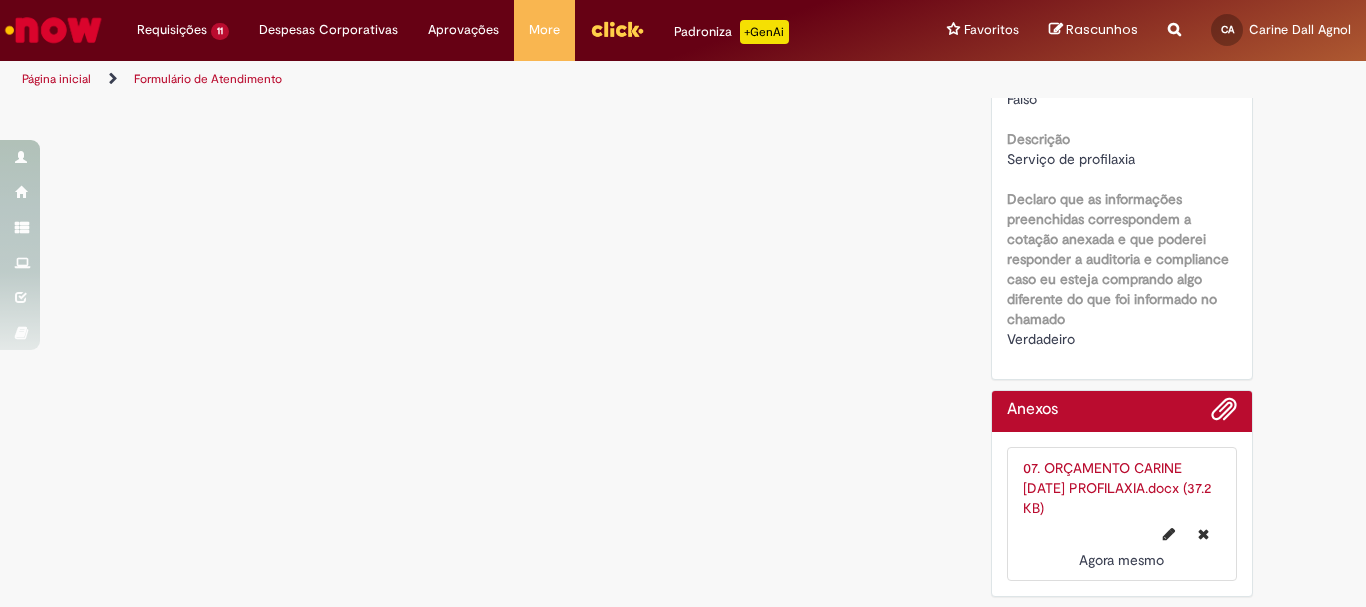 scroll, scrollTop: 0, scrollLeft: 0, axis: both 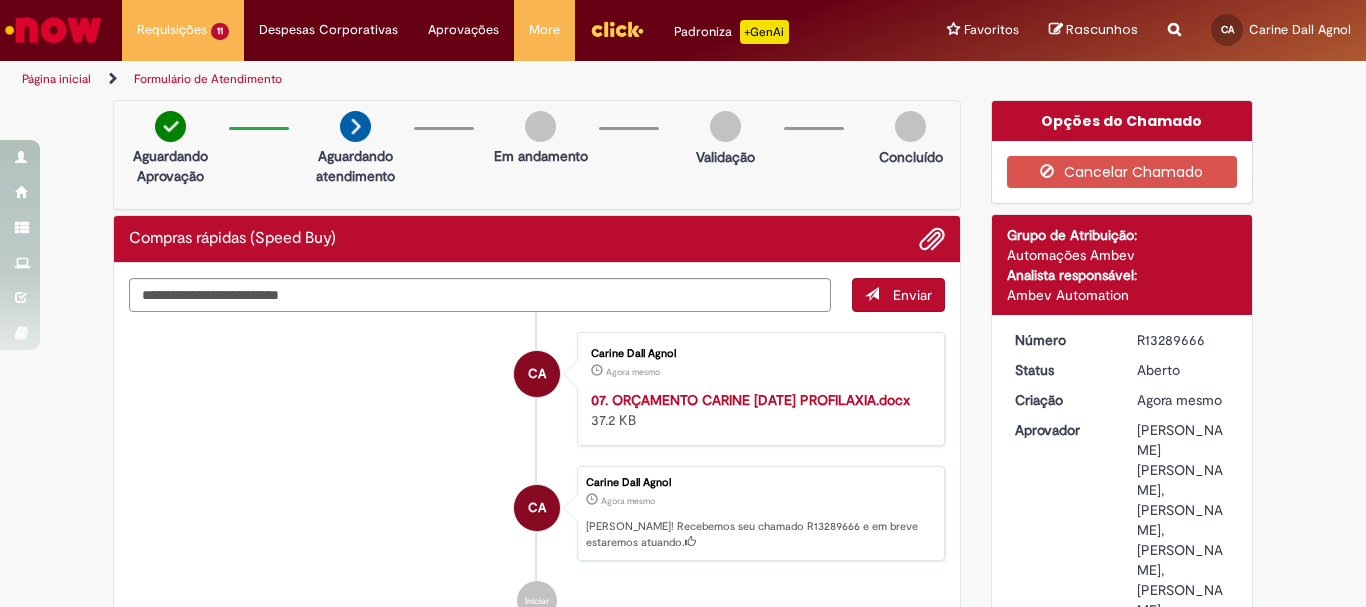 click on "R13289666" at bounding box center [1183, 340] 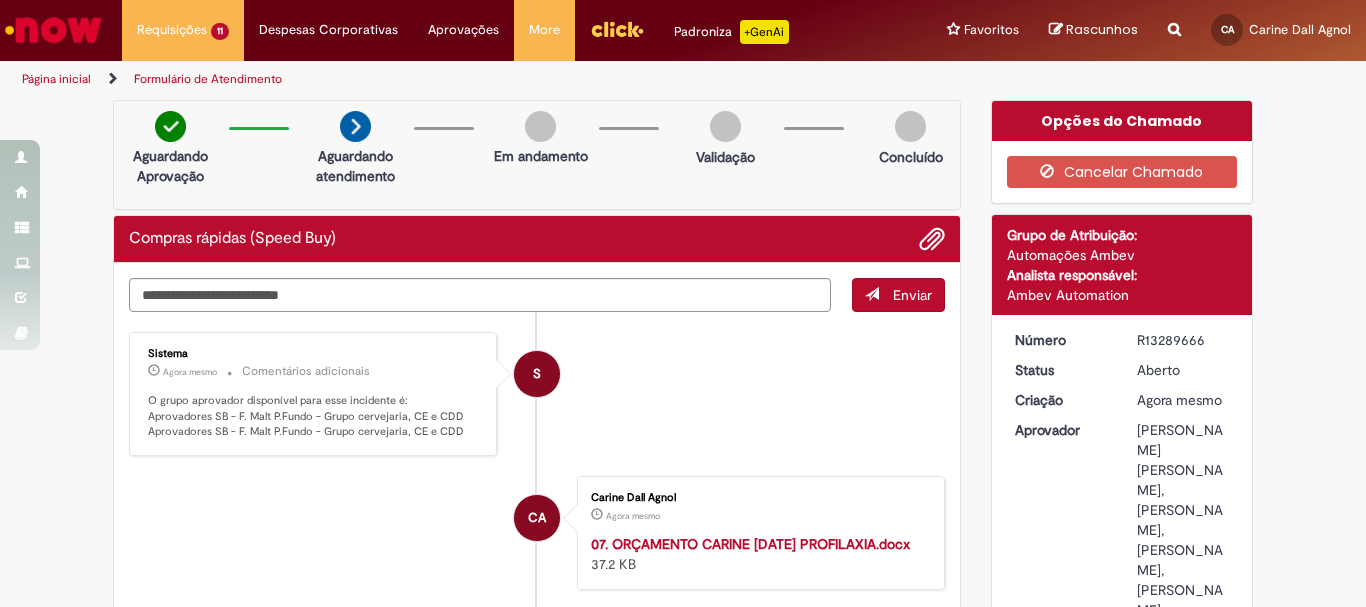 click on "R13289666" at bounding box center (1183, 340) 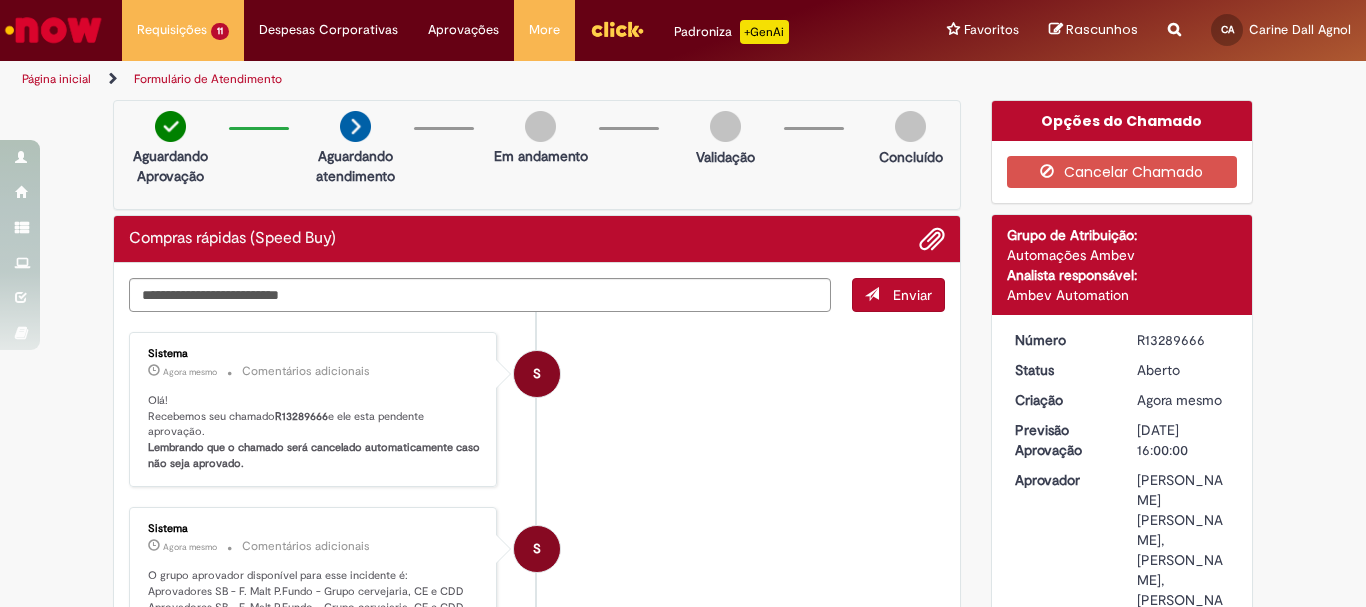 drag, startPoint x: 1135, startPoint y: 343, endPoint x: 1193, endPoint y: 340, distance: 58.077534 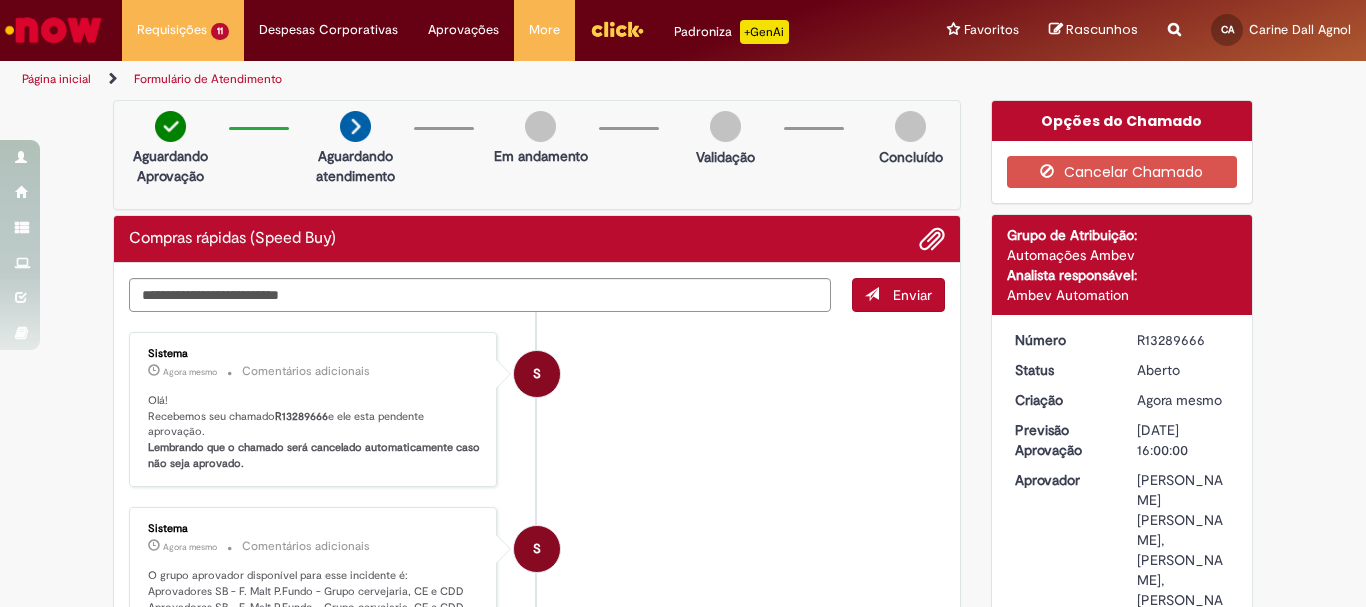 click on "S
Sistema
Agora mesmo Agora mesmo     Comentários adicionais
Olá!  Recebemos seu chamado  R13289666  e ele esta pendente aprovação.  Lembrando que o chamado será cancelado automaticamente caso não seja aprovado." at bounding box center [537, 410] 